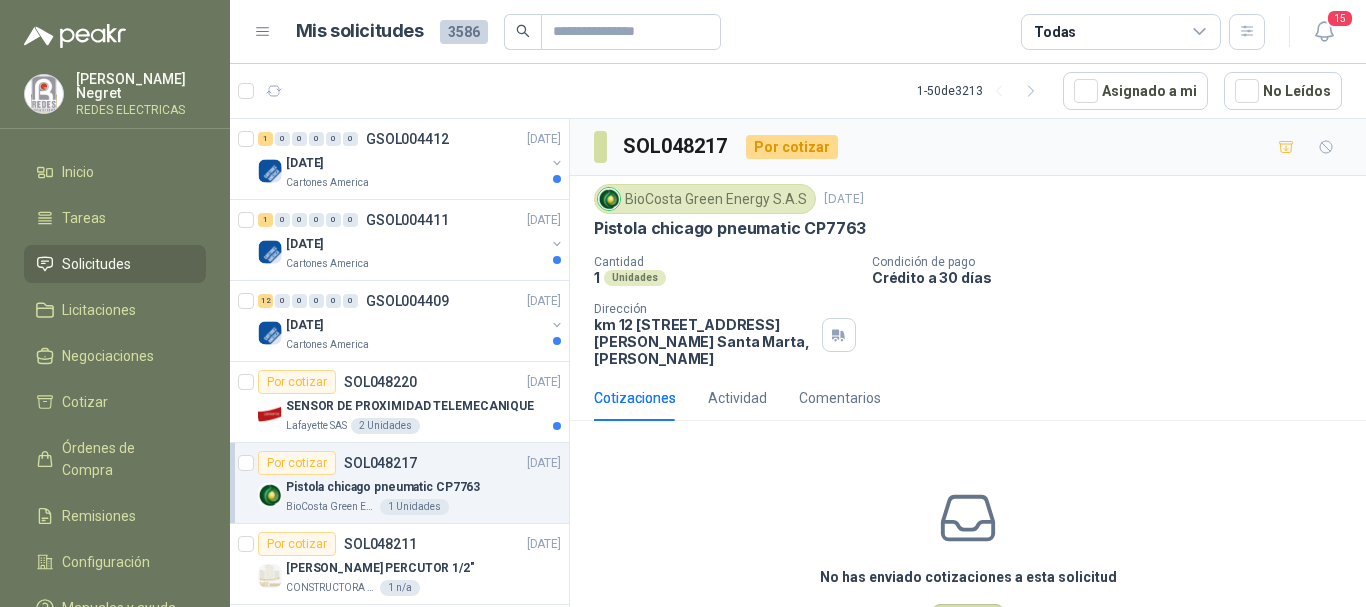 scroll, scrollTop: 0, scrollLeft: 0, axis: both 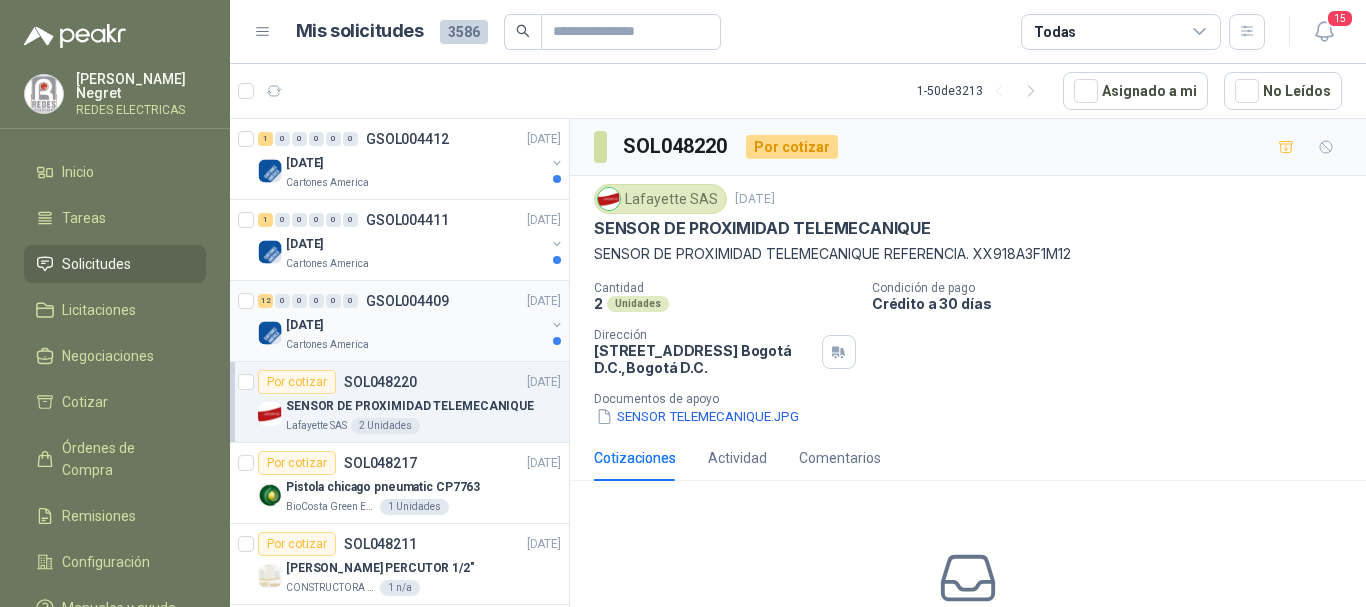 click on "[DATE]" at bounding box center [415, 325] 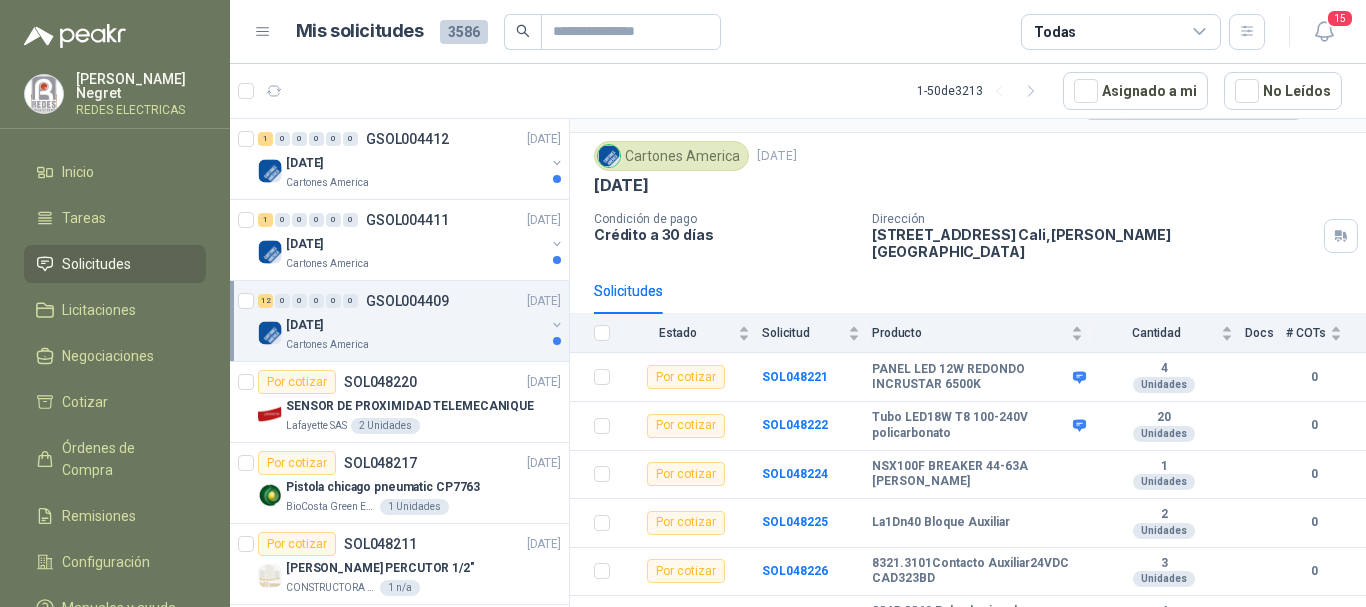 scroll, scrollTop: 0, scrollLeft: 0, axis: both 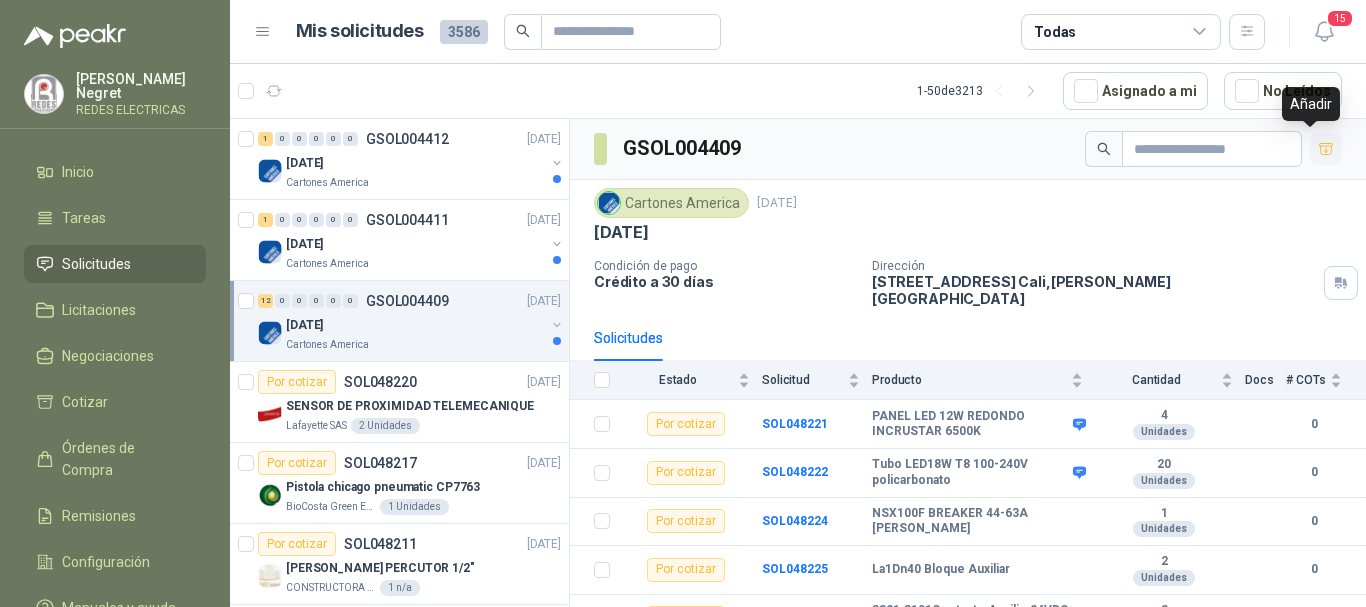 click 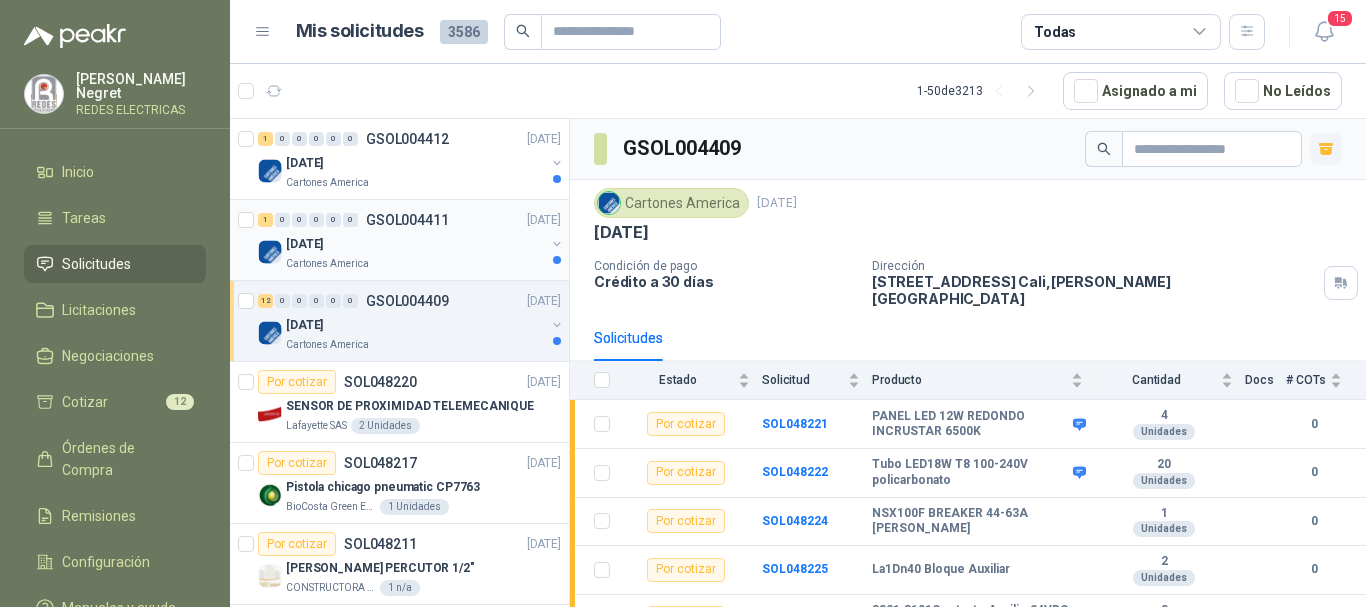 click on "[DATE]" at bounding box center (415, 244) 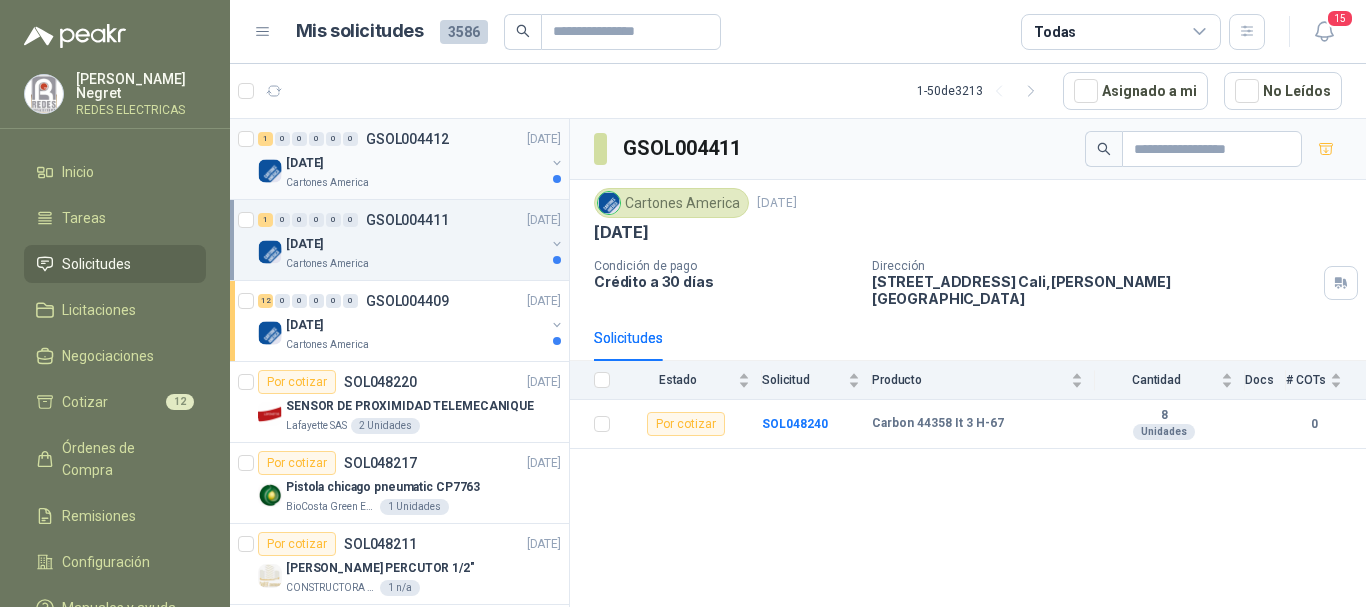 click on "[DATE]" at bounding box center (415, 163) 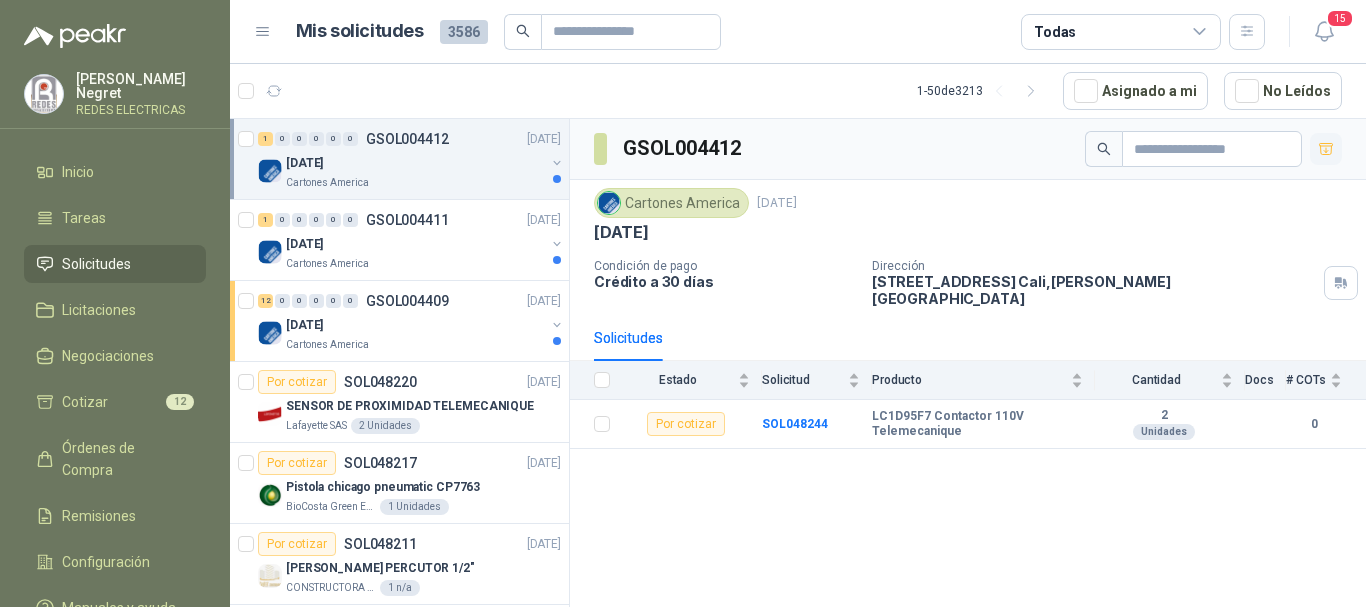 click 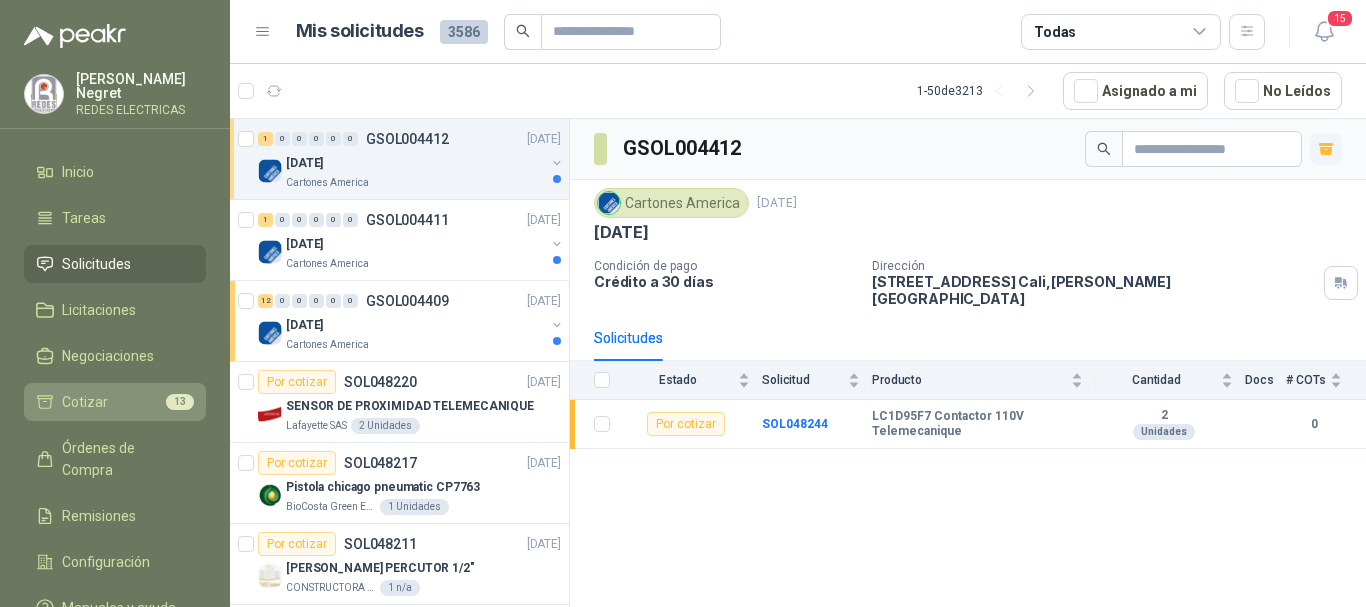 click on "Cotizar 13" at bounding box center [115, 402] 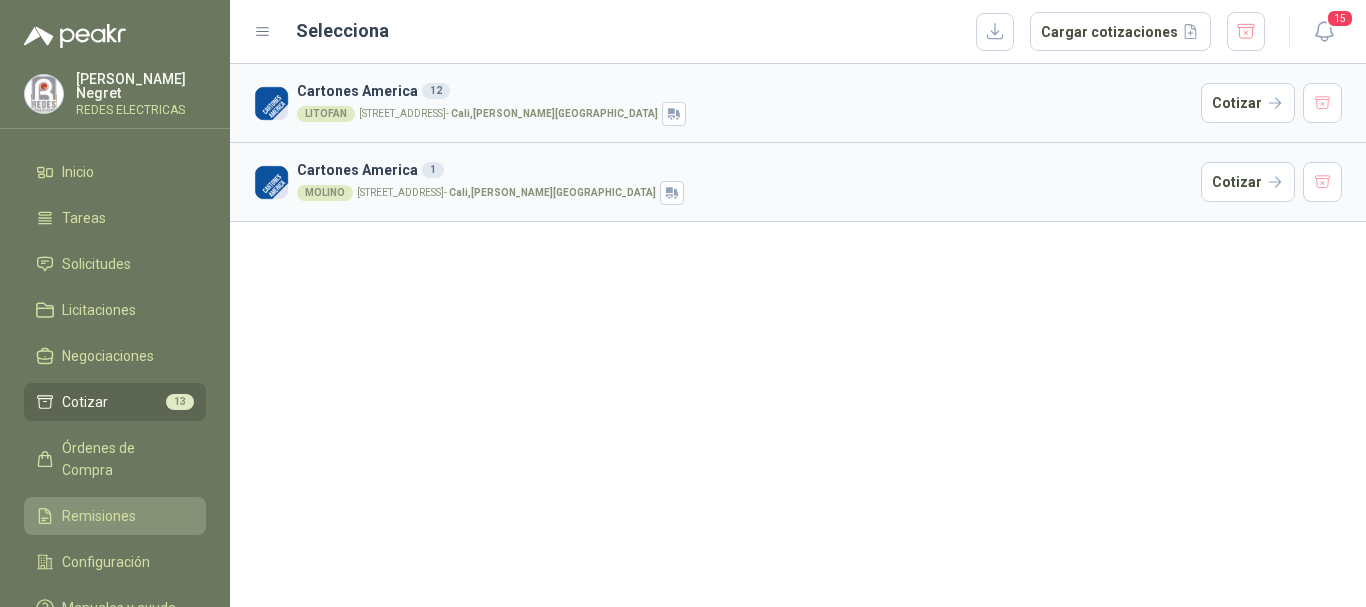 click on "Remisiones" at bounding box center [115, 516] 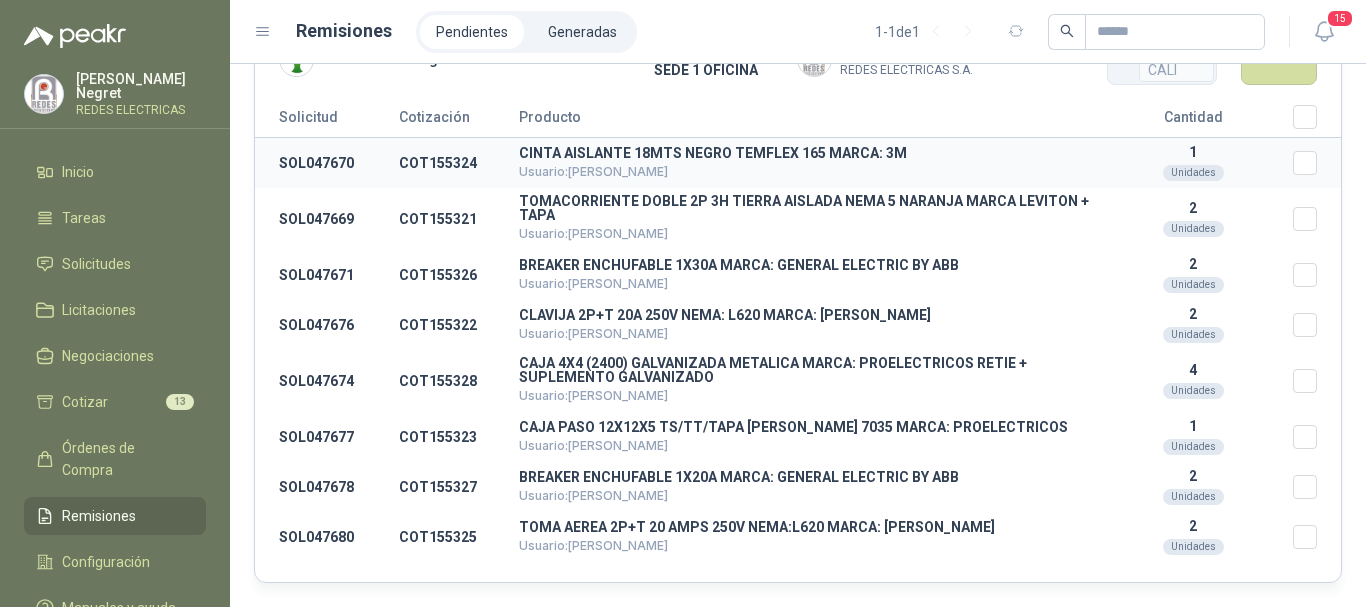 scroll, scrollTop: 0, scrollLeft: 0, axis: both 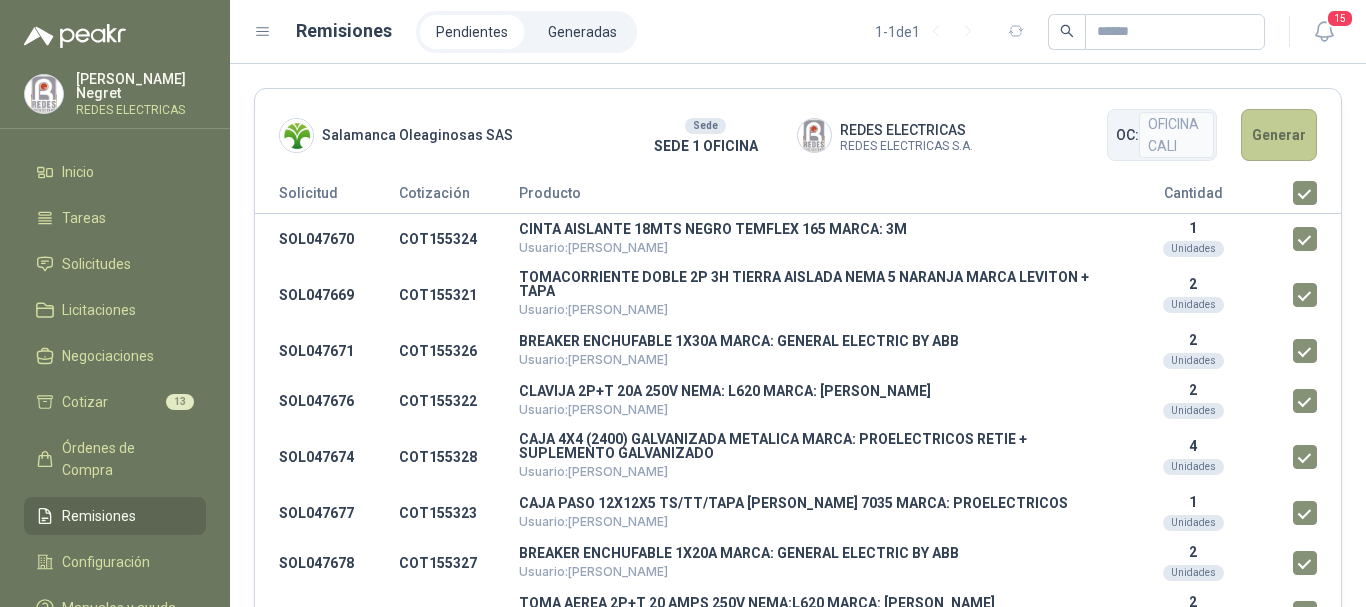 click on "Generar" at bounding box center [1279, 135] 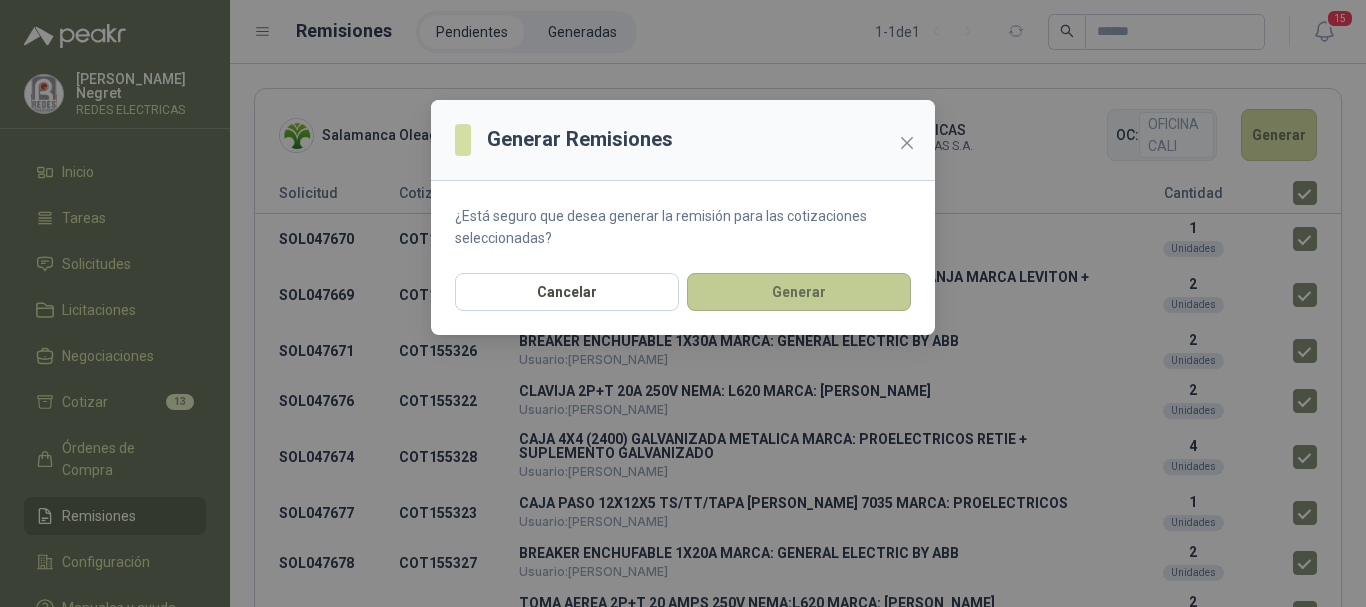 click on "Generar" at bounding box center [799, 292] 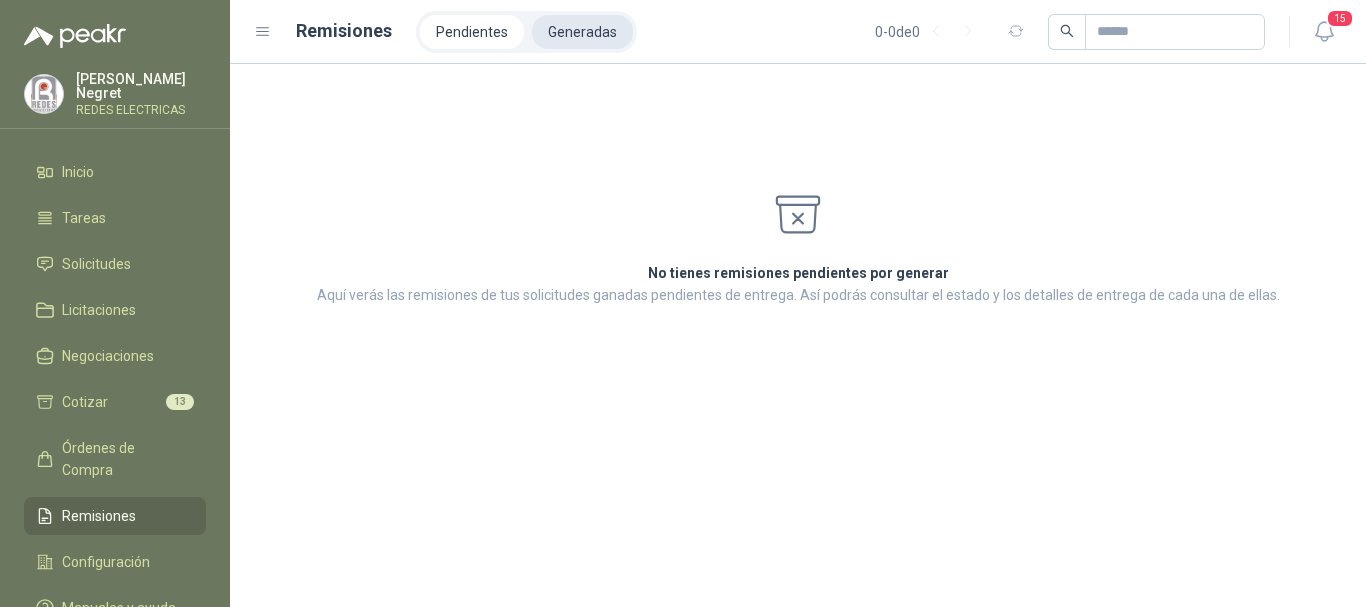 click on "Generadas" at bounding box center [582, 32] 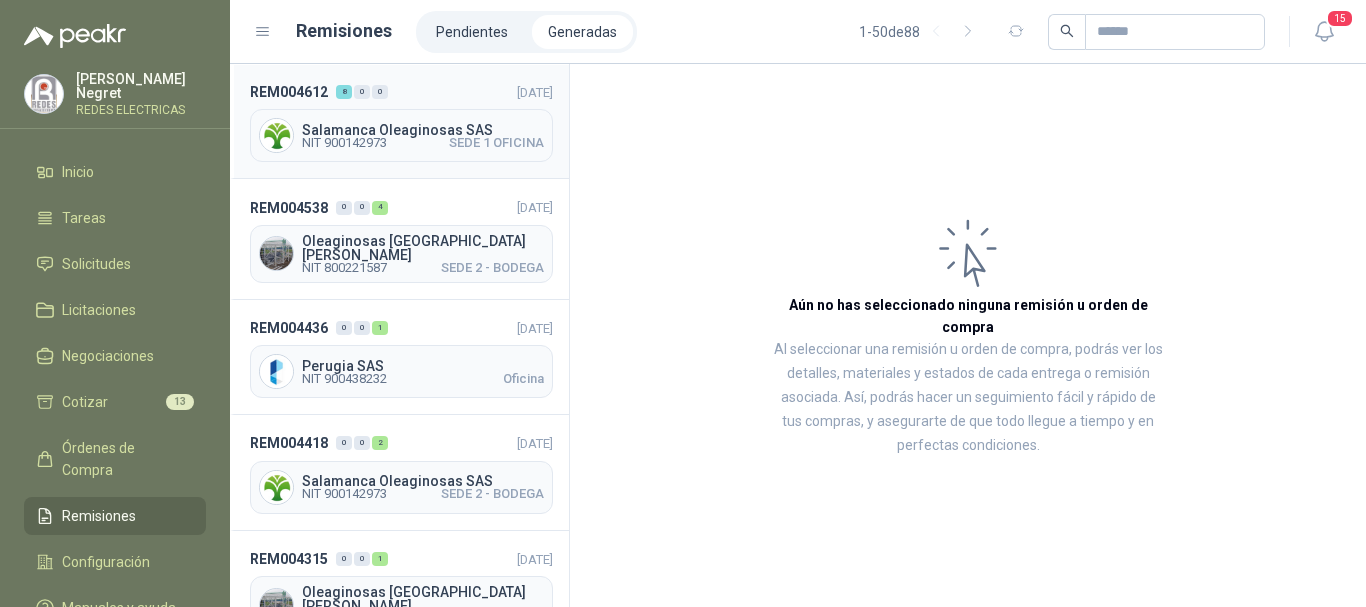 click on "REM004612 8 0 0 [DATE]   Salamanca Oleaginosas SAS NIT   900142973 SEDE 1 OFICINA" at bounding box center (399, 121) 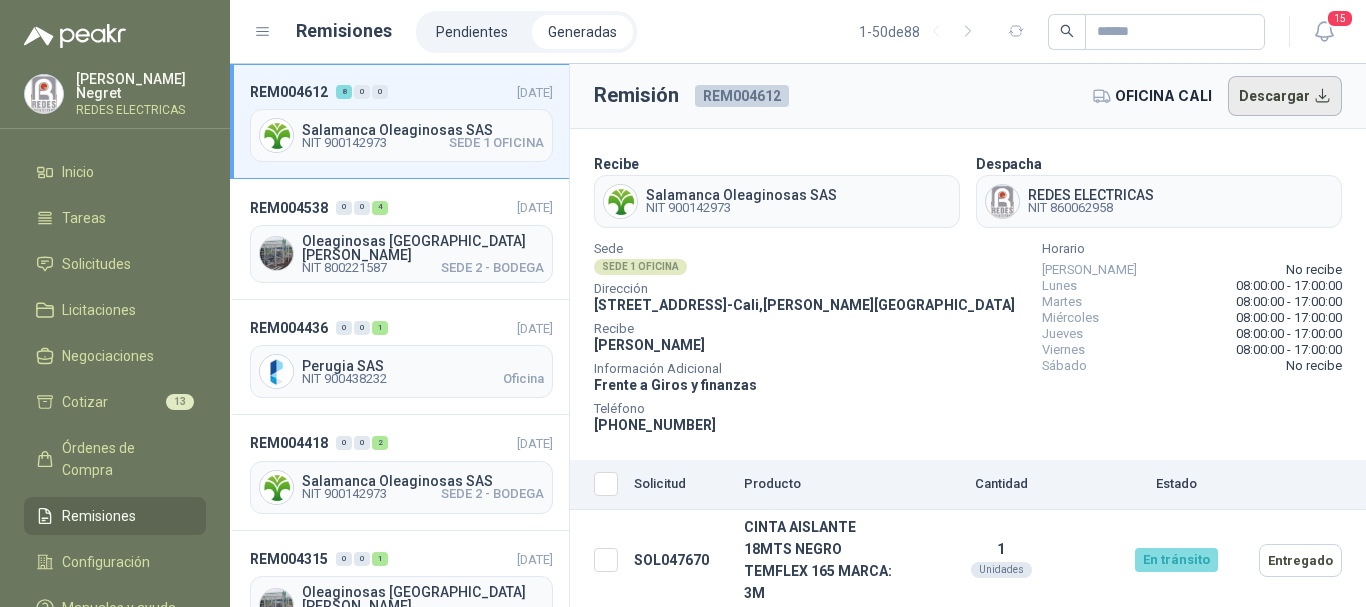 click on "Descargar" at bounding box center [1285, 96] 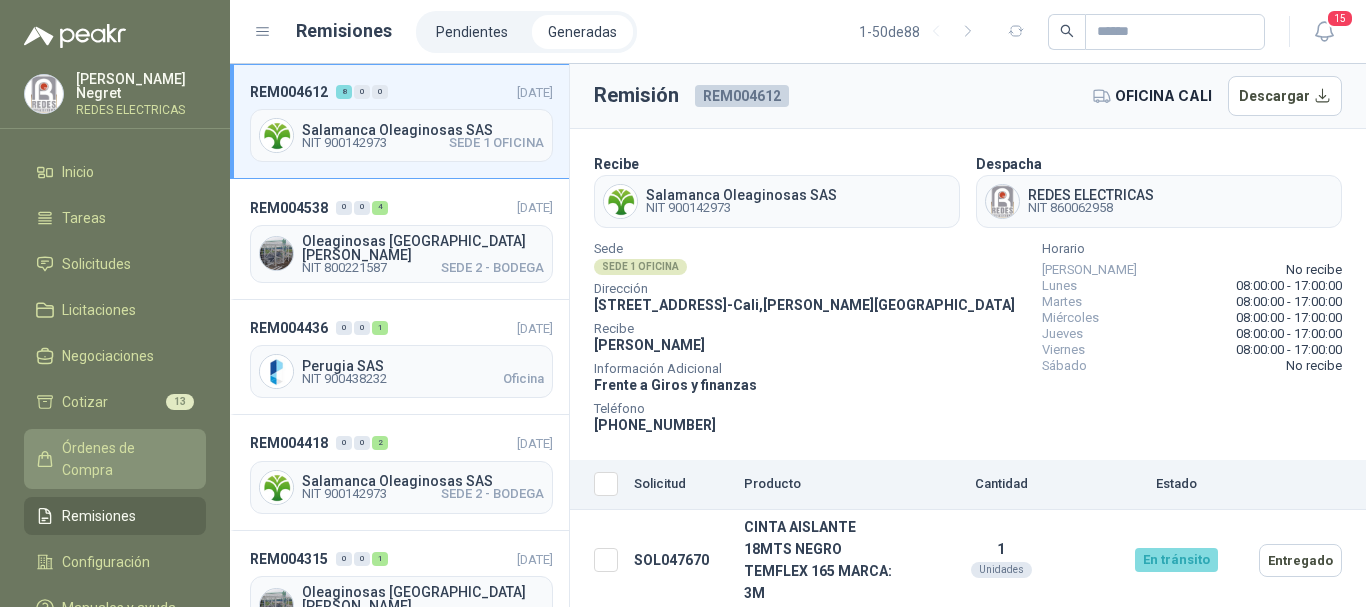 click on "Órdenes de Compra" at bounding box center [124, 459] 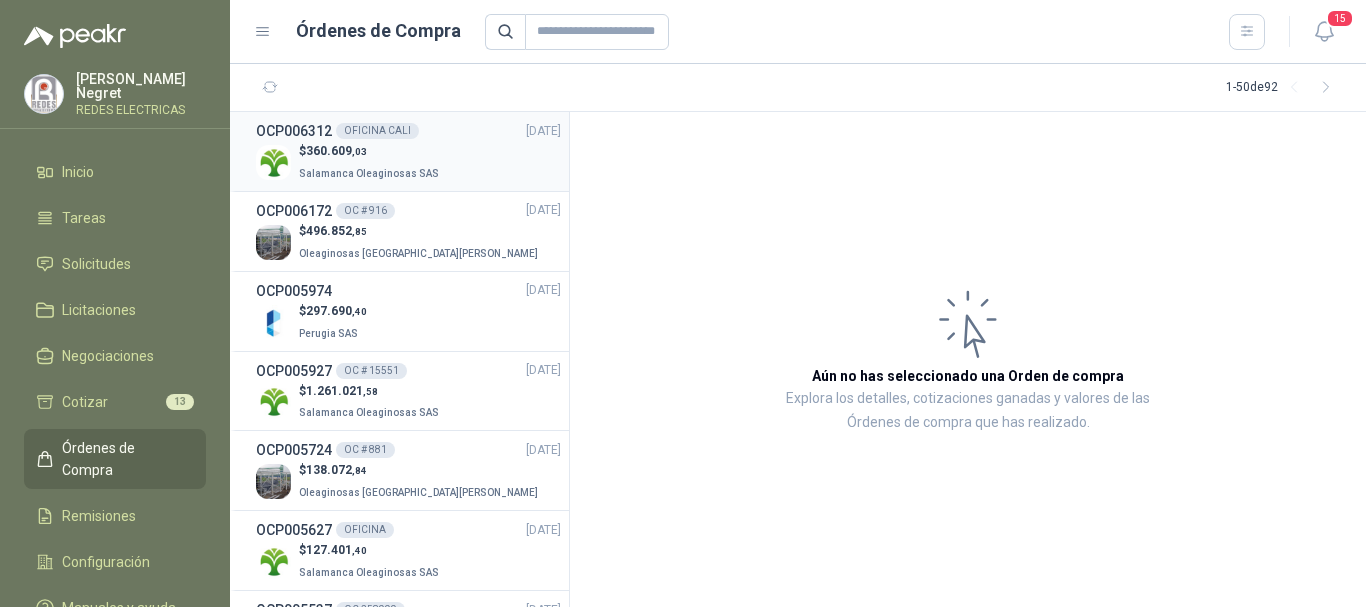 click on "$  360.609 ,03 Salamanca Oleaginosas SAS" at bounding box center (408, 162) 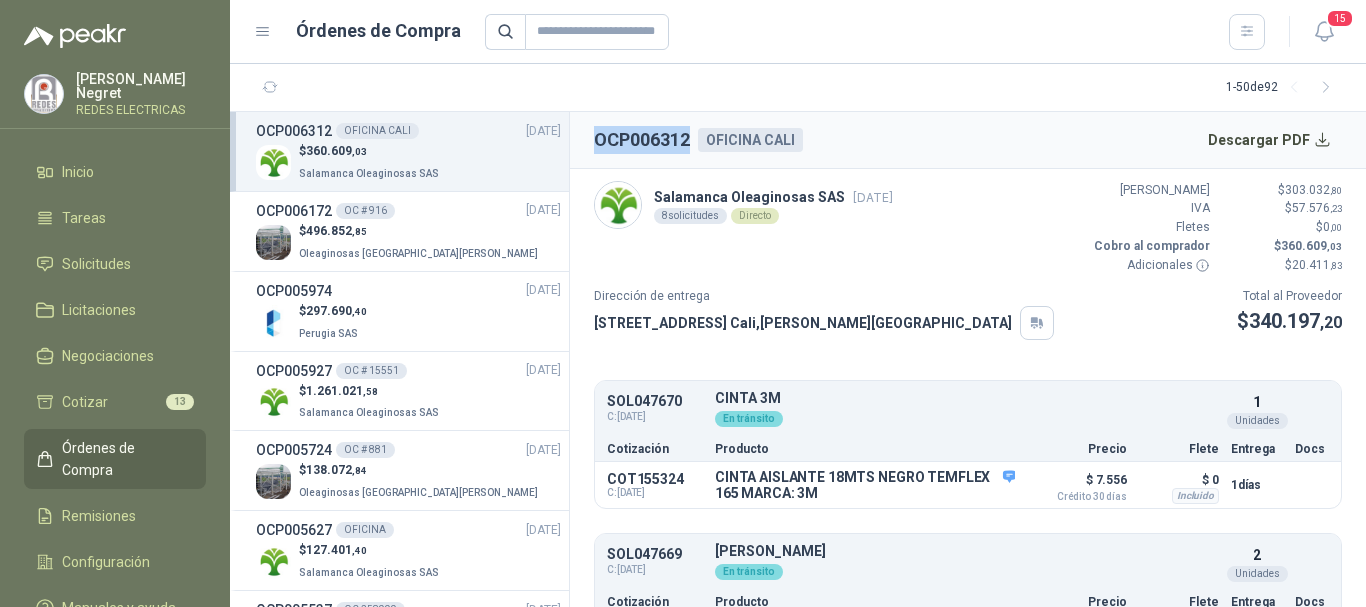 copy on "OCP006312" 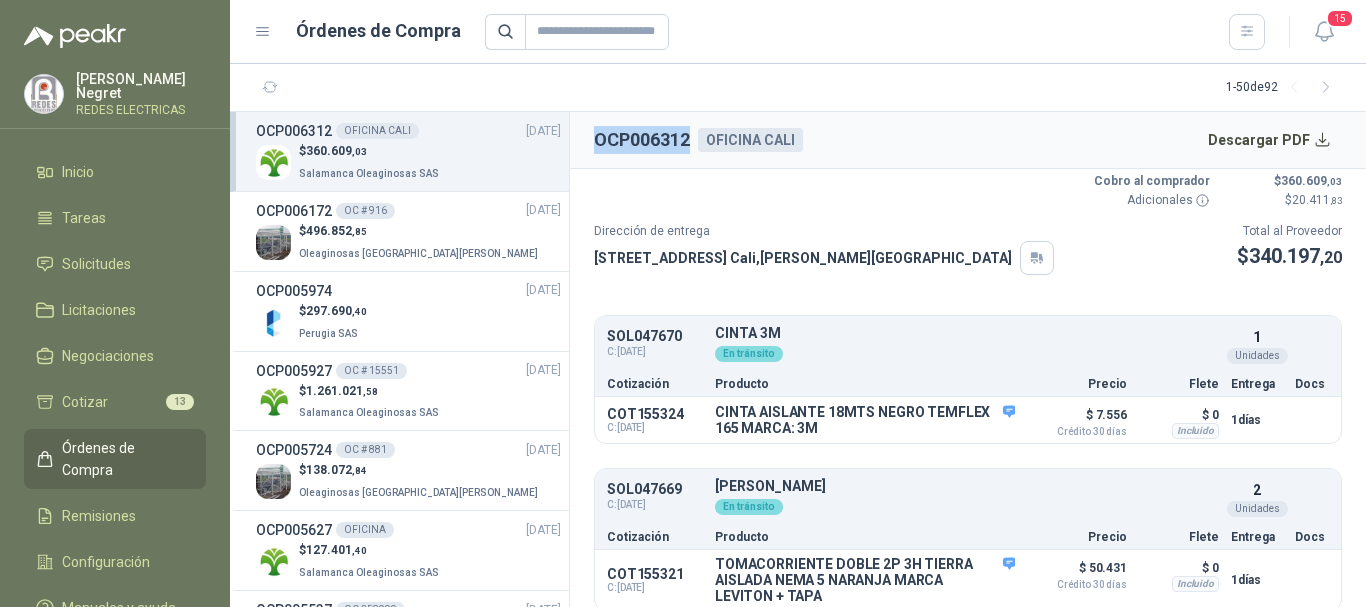 scroll, scrollTop: 100, scrollLeft: 0, axis: vertical 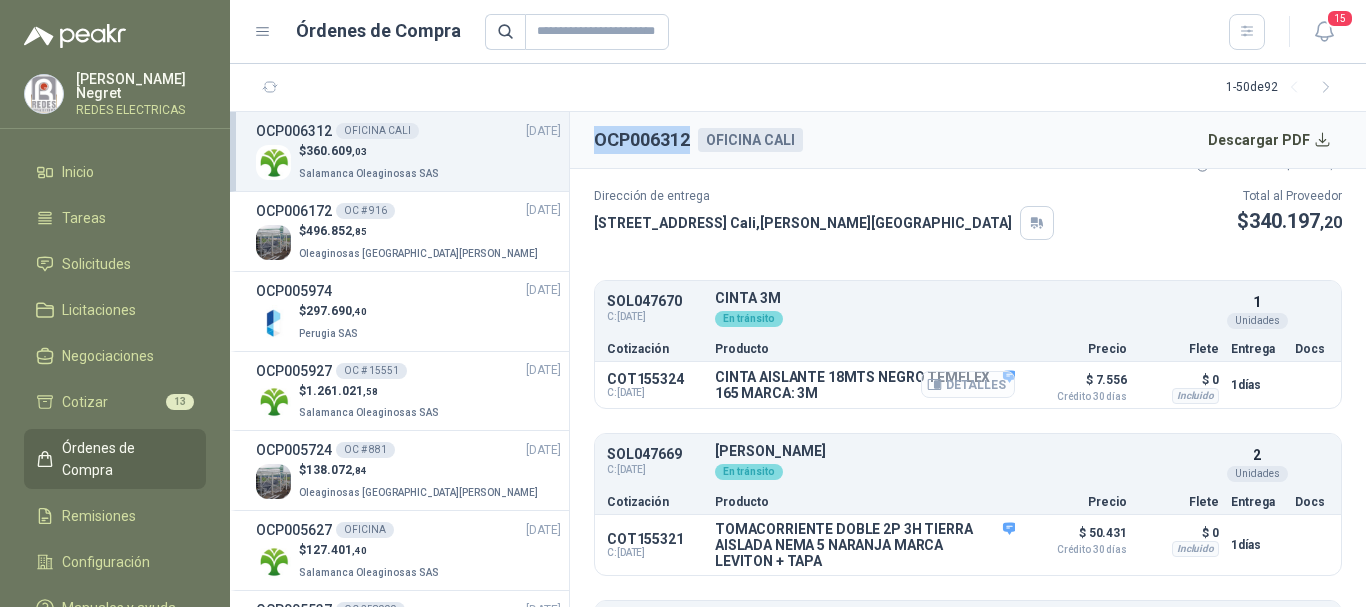 click on "Detalles" at bounding box center (968, 384) 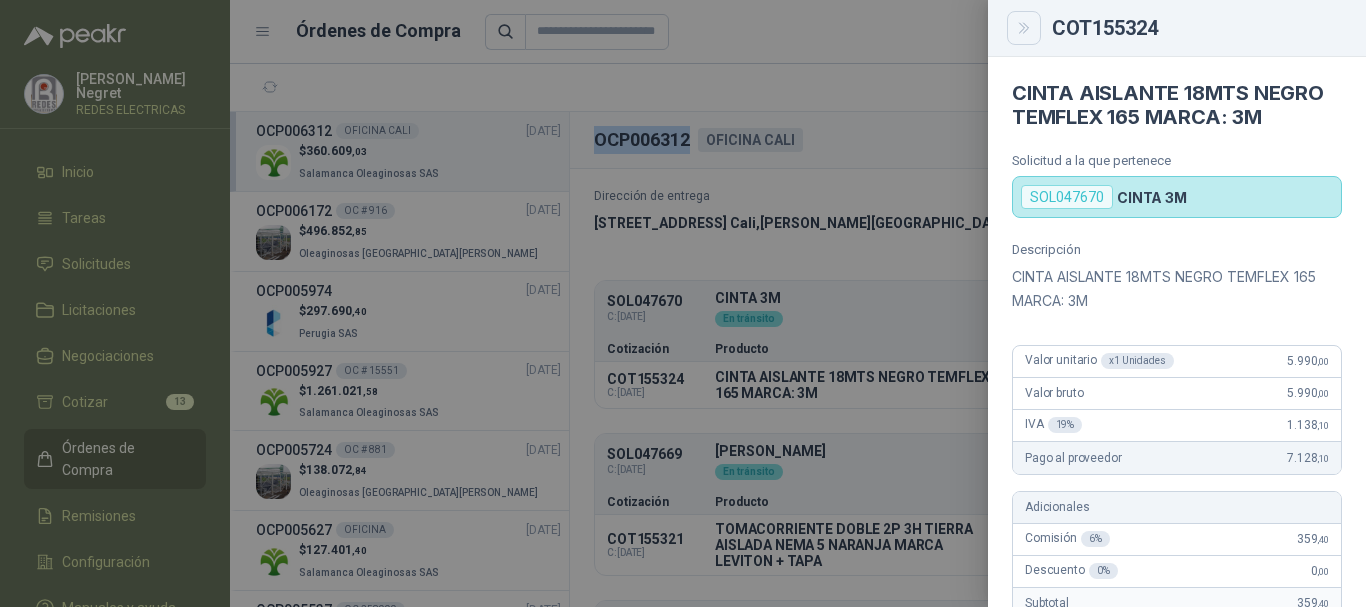 click 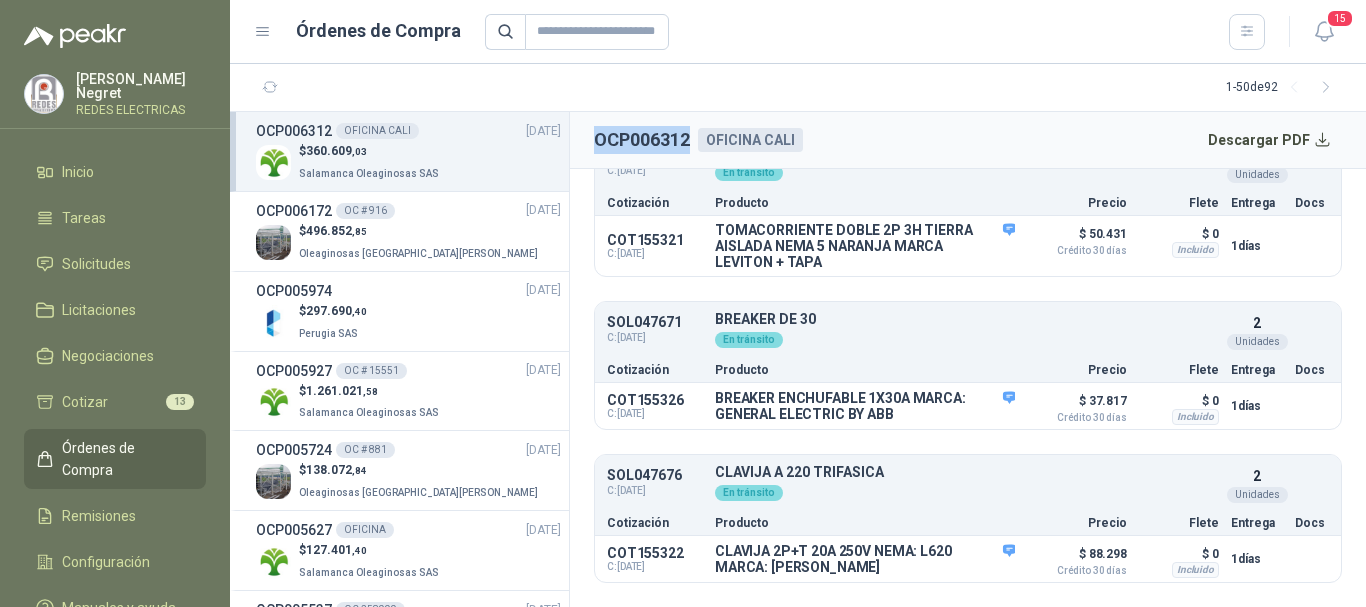 scroll, scrollTop: 400, scrollLeft: 0, axis: vertical 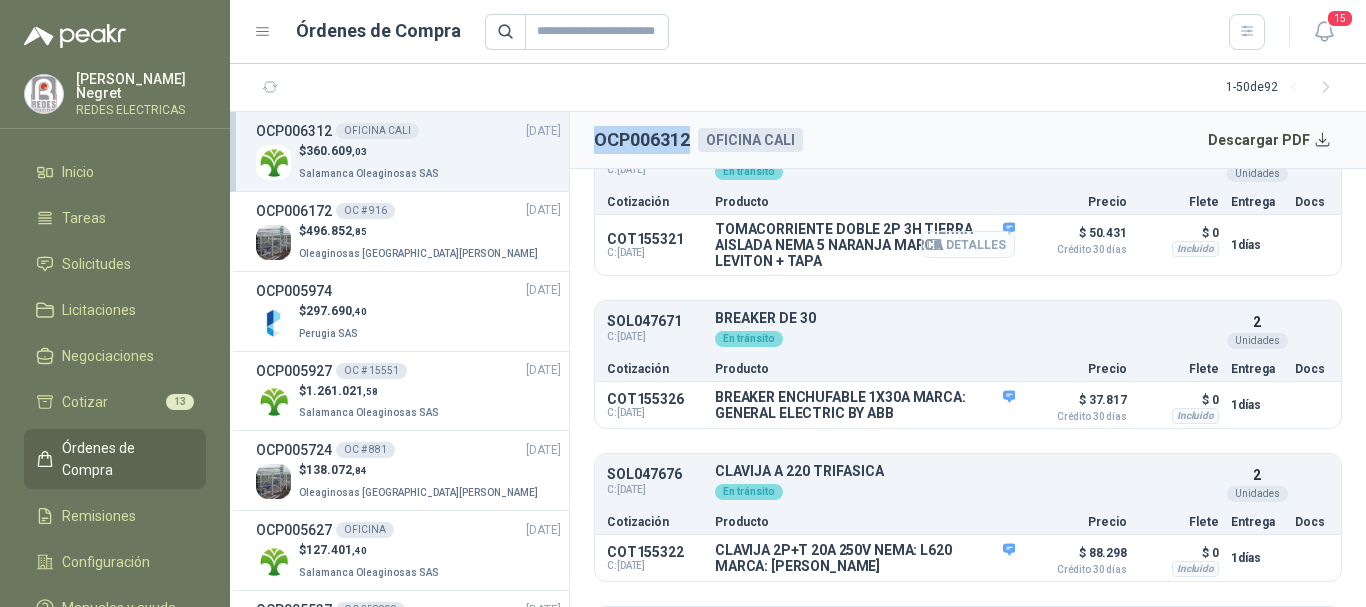 click on "Detalles" at bounding box center (968, 244) 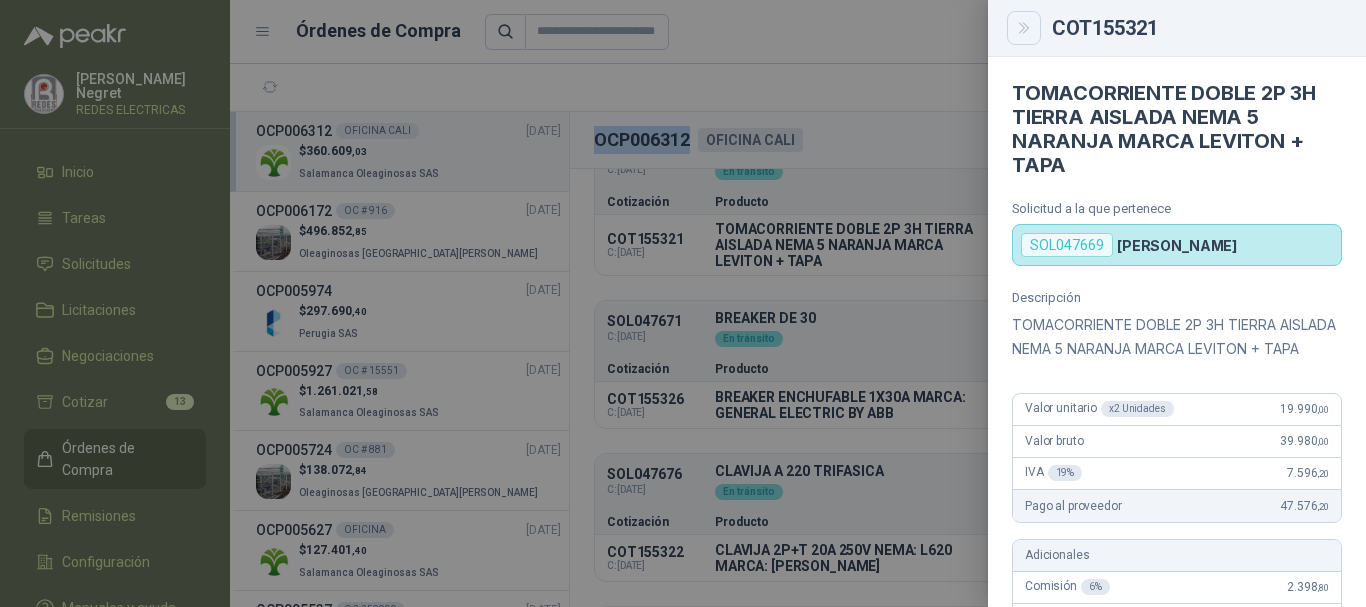 click at bounding box center (1024, 28) 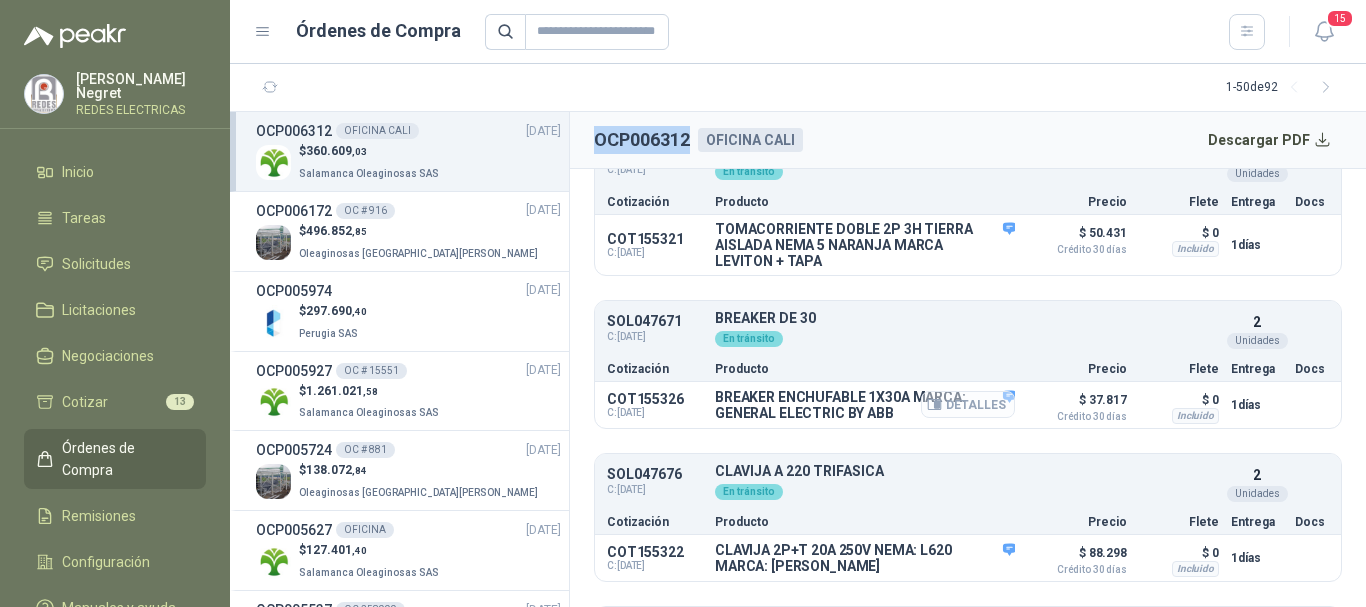 click on "Detalles" at bounding box center [968, 404] 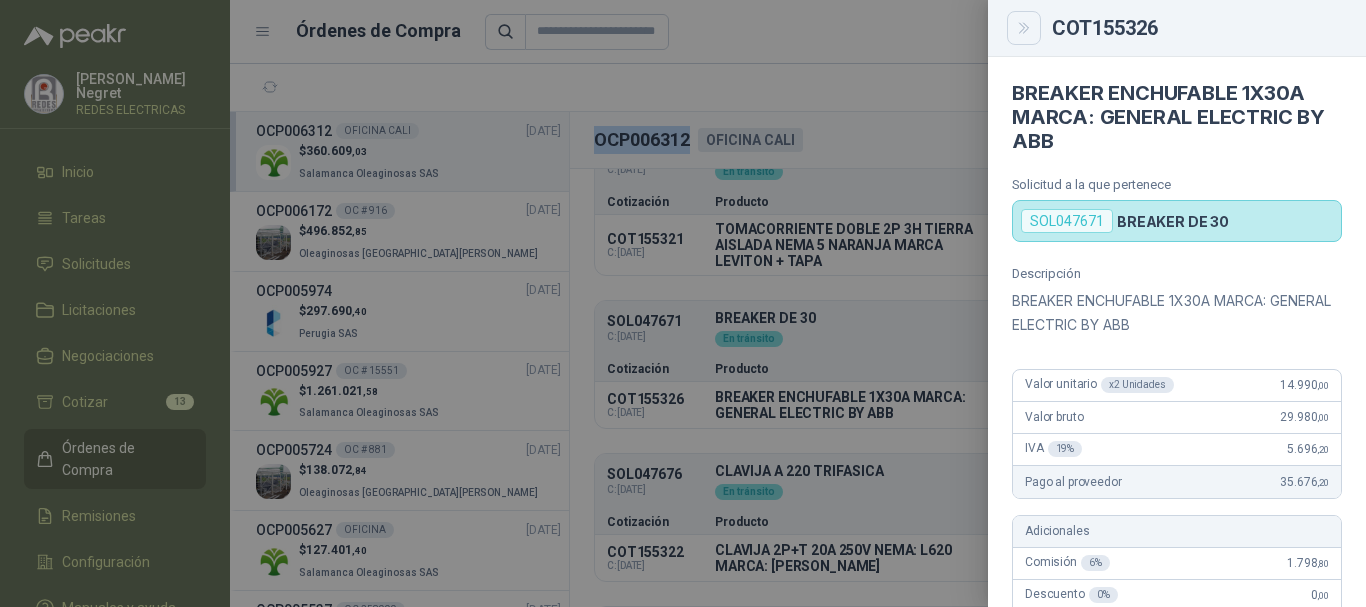 click 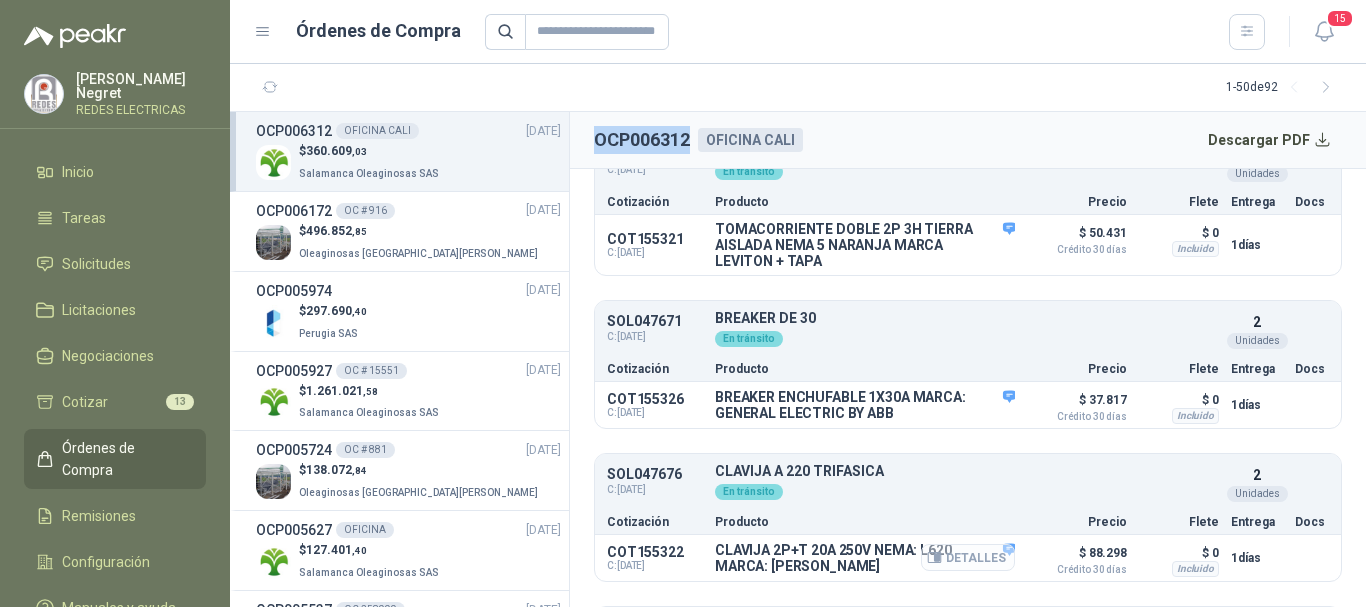 click on "Detalles" at bounding box center [968, 557] 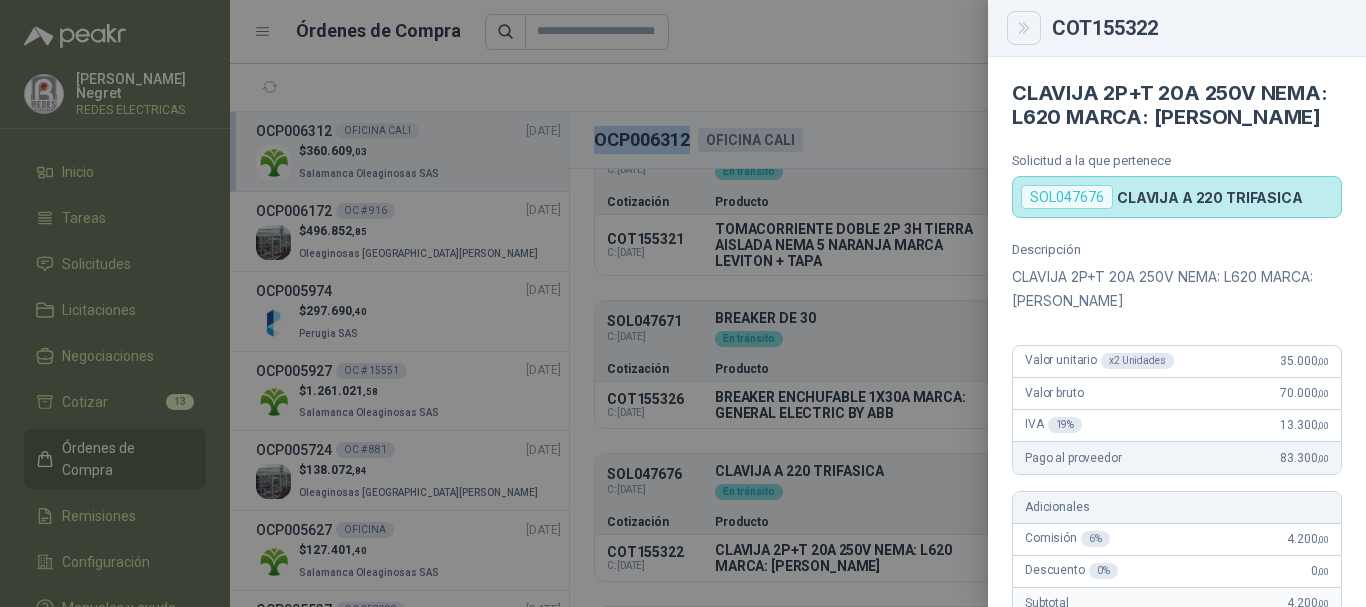 click at bounding box center [1024, 28] 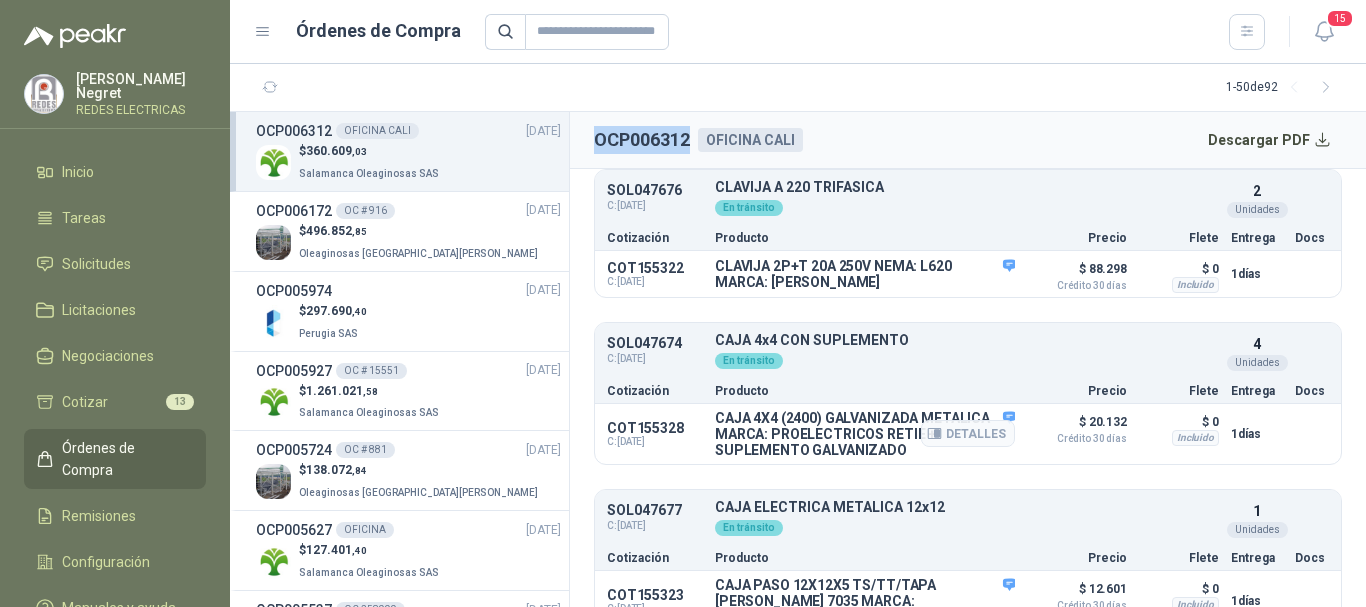 scroll, scrollTop: 800, scrollLeft: 0, axis: vertical 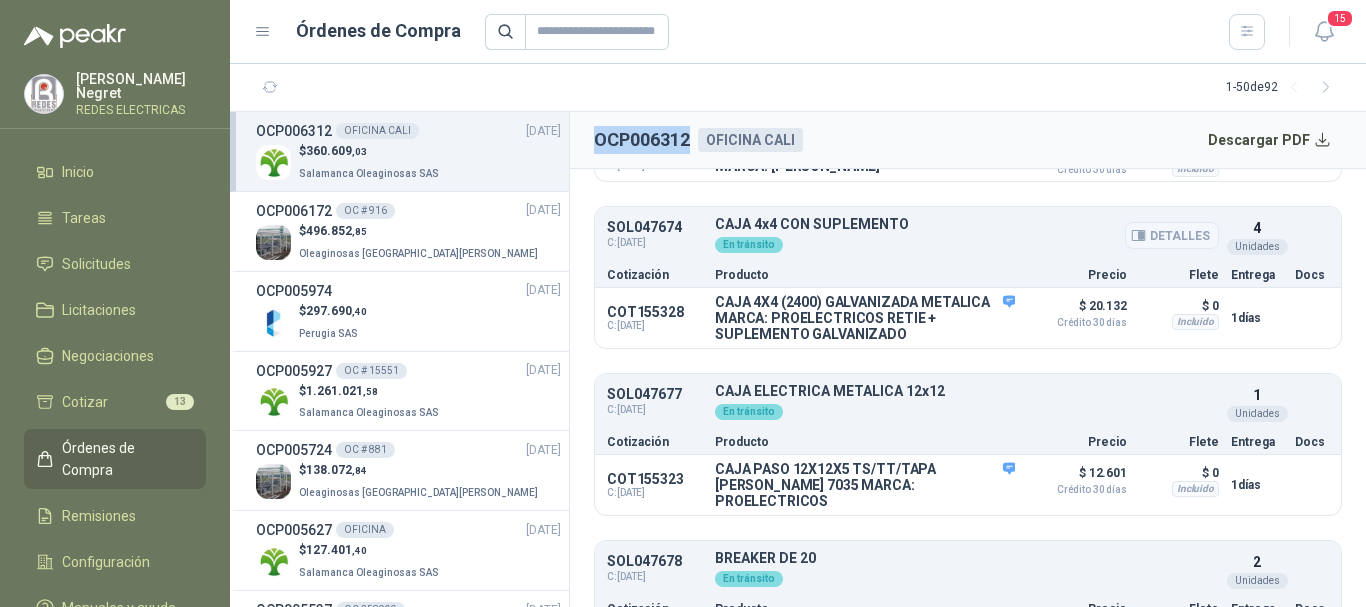 click on "Detalles" at bounding box center [1172, 235] 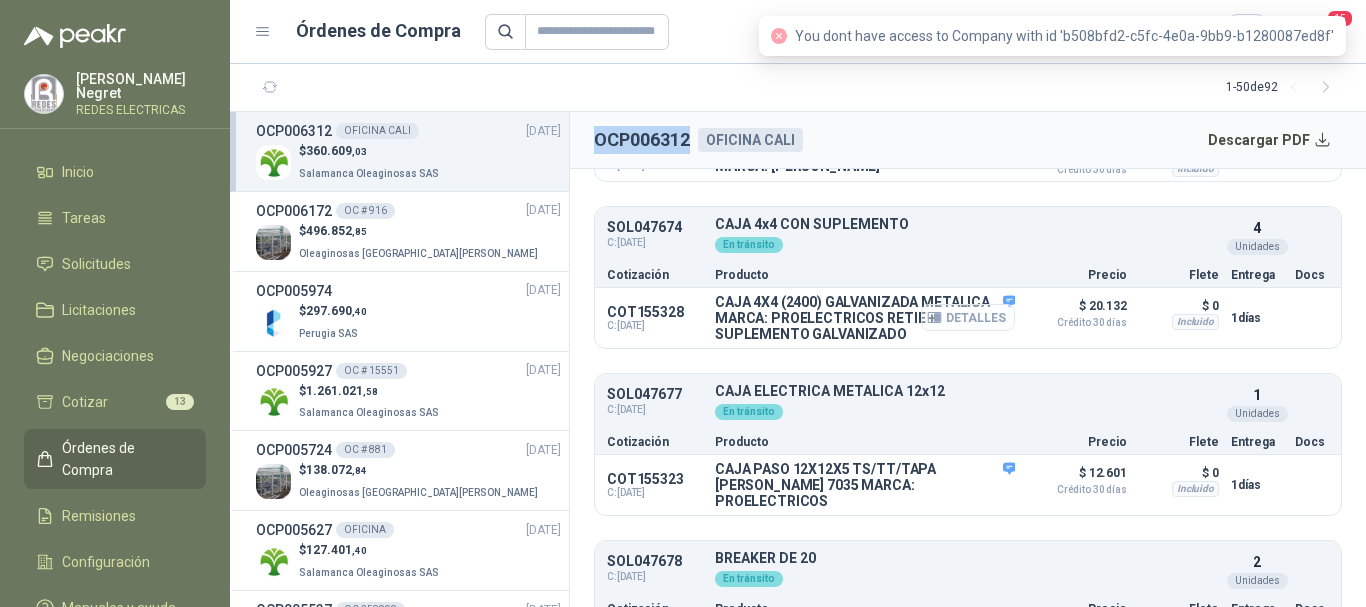 click on "Detalles" at bounding box center [968, 317] 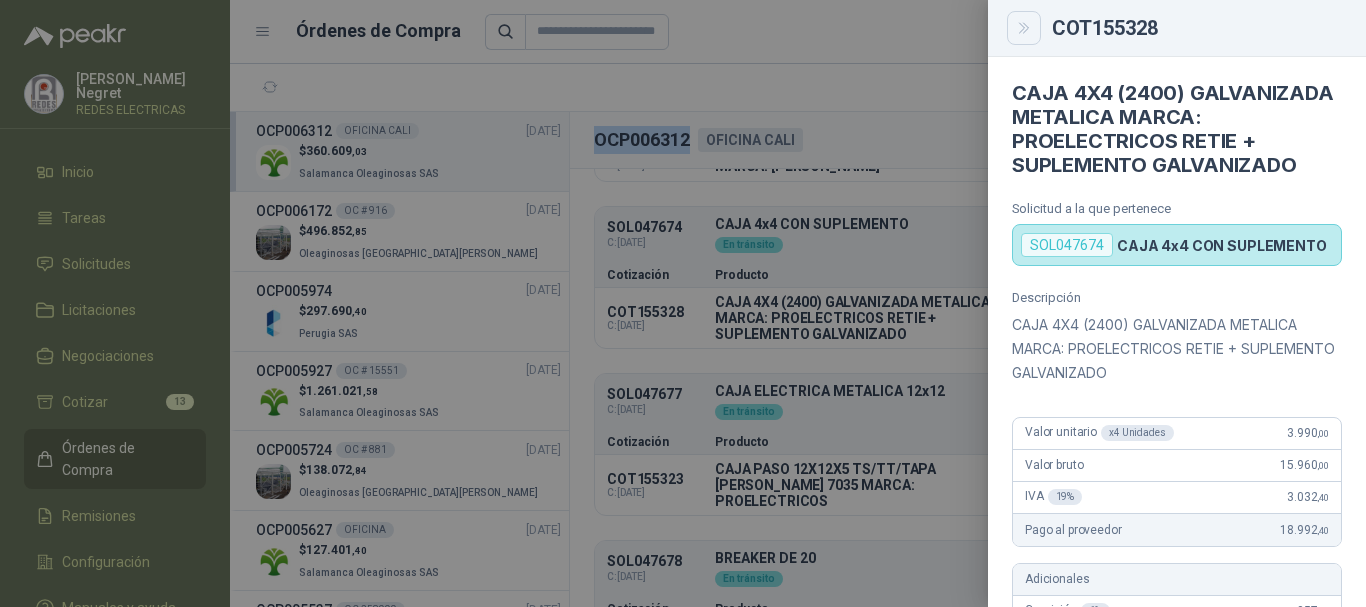 click 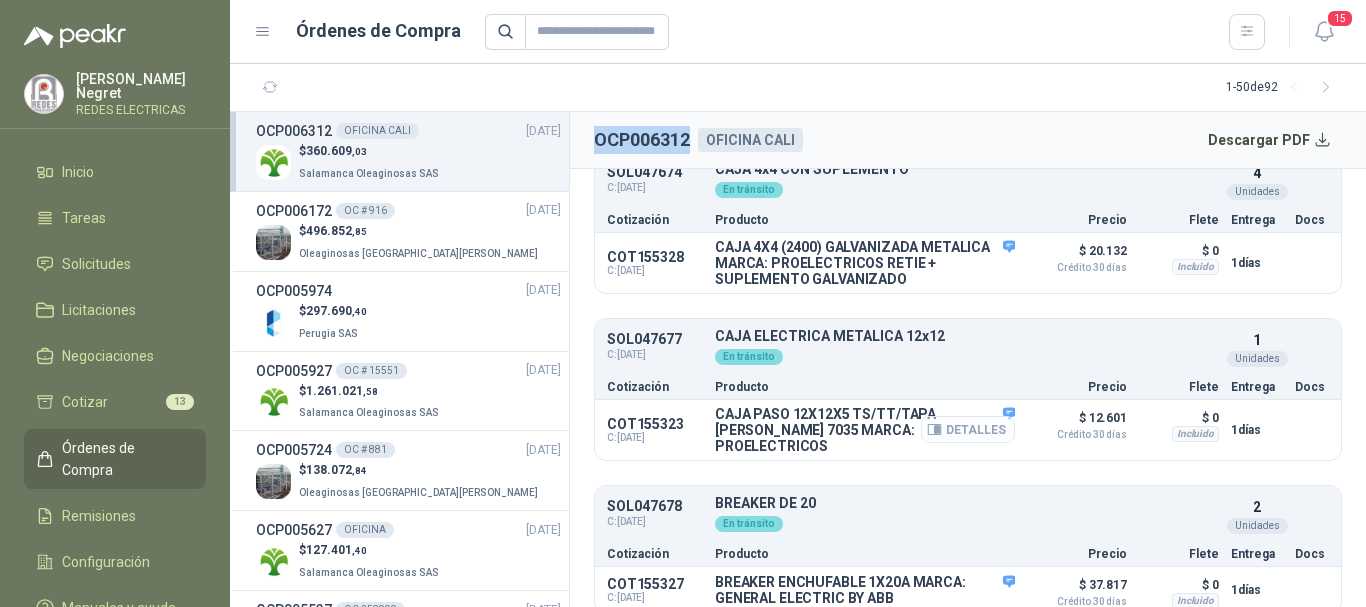scroll, scrollTop: 1018, scrollLeft: 0, axis: vertical 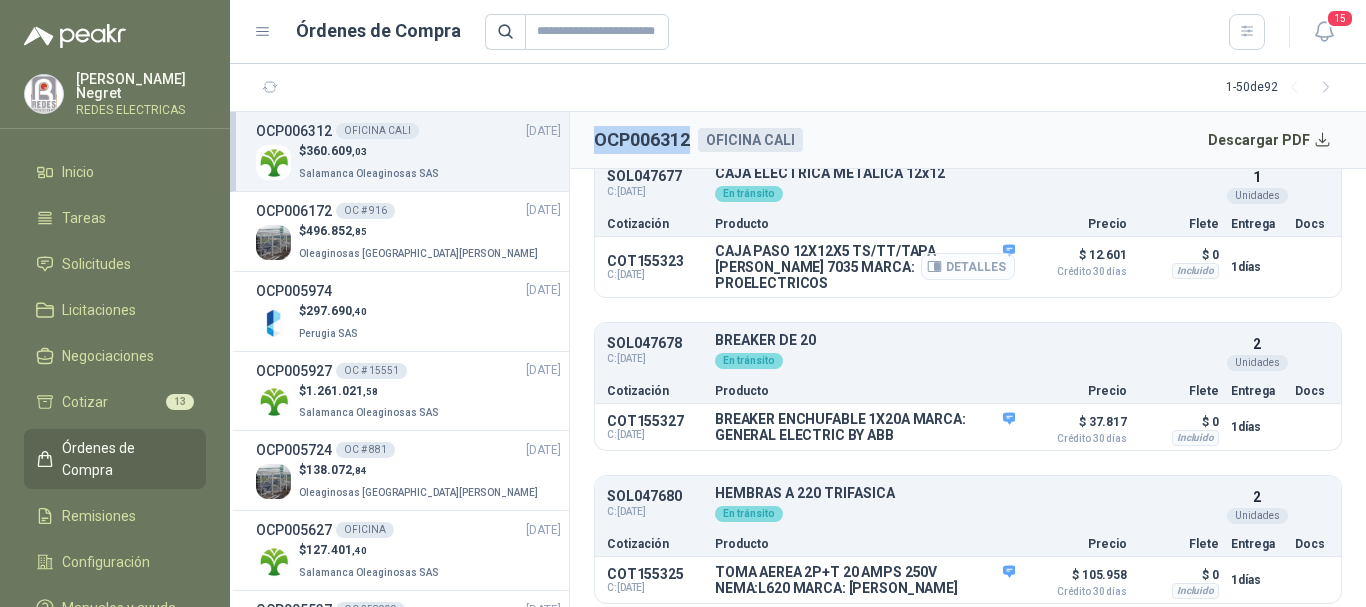 click on "Detalles" at bounding box center (968, 266) 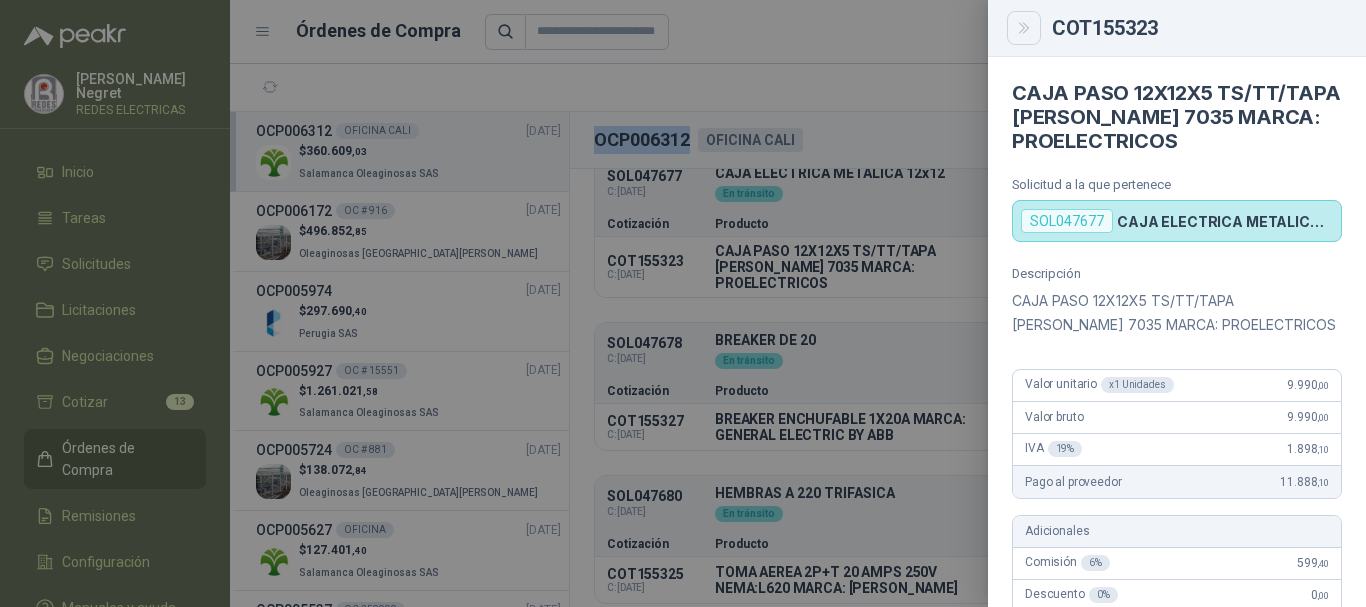 click 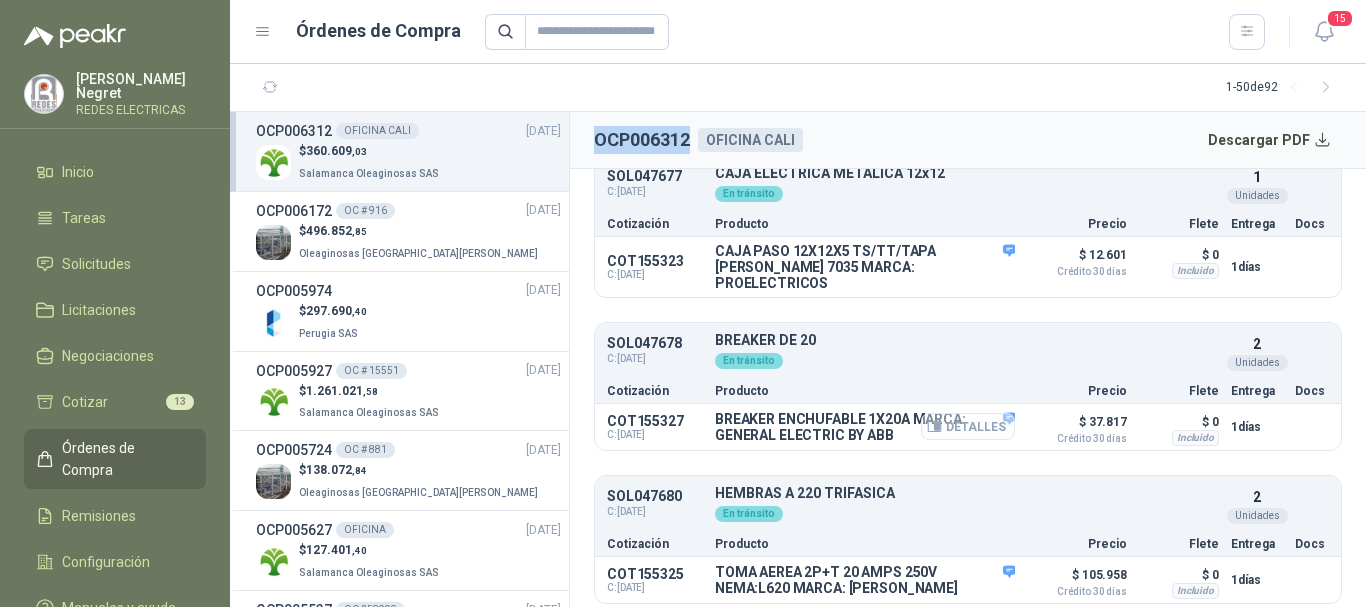 click on "Detalles" at bounding box center [968, 426] 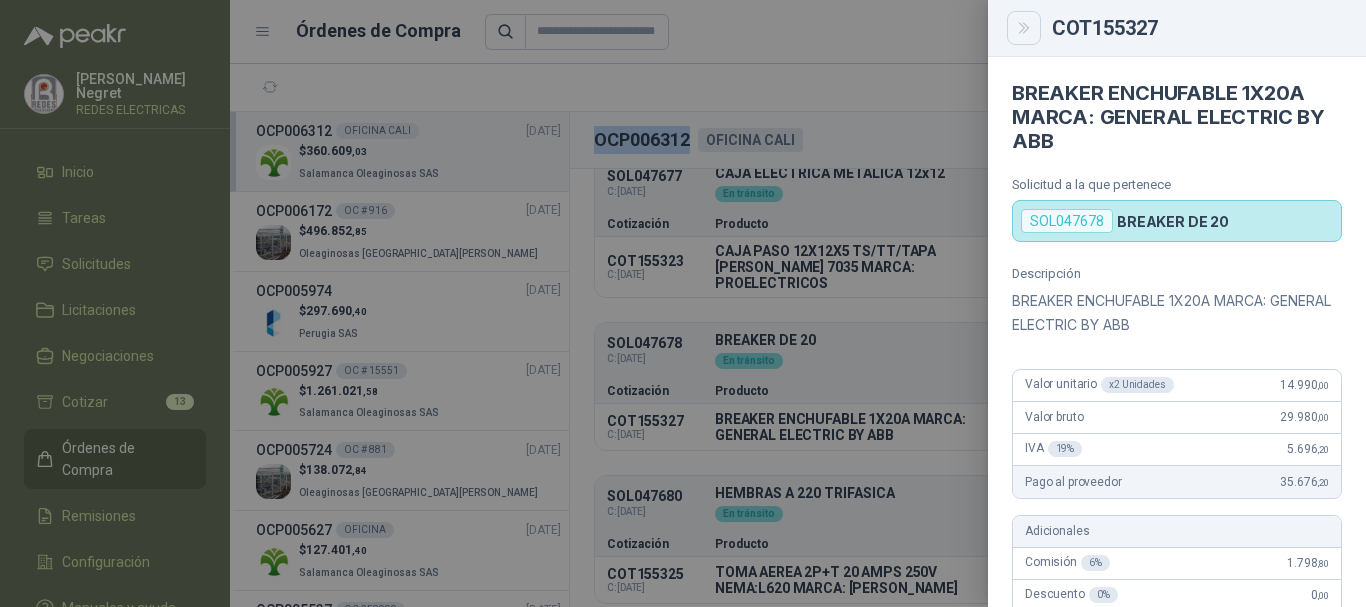 click at bounding box center (1024, 28) 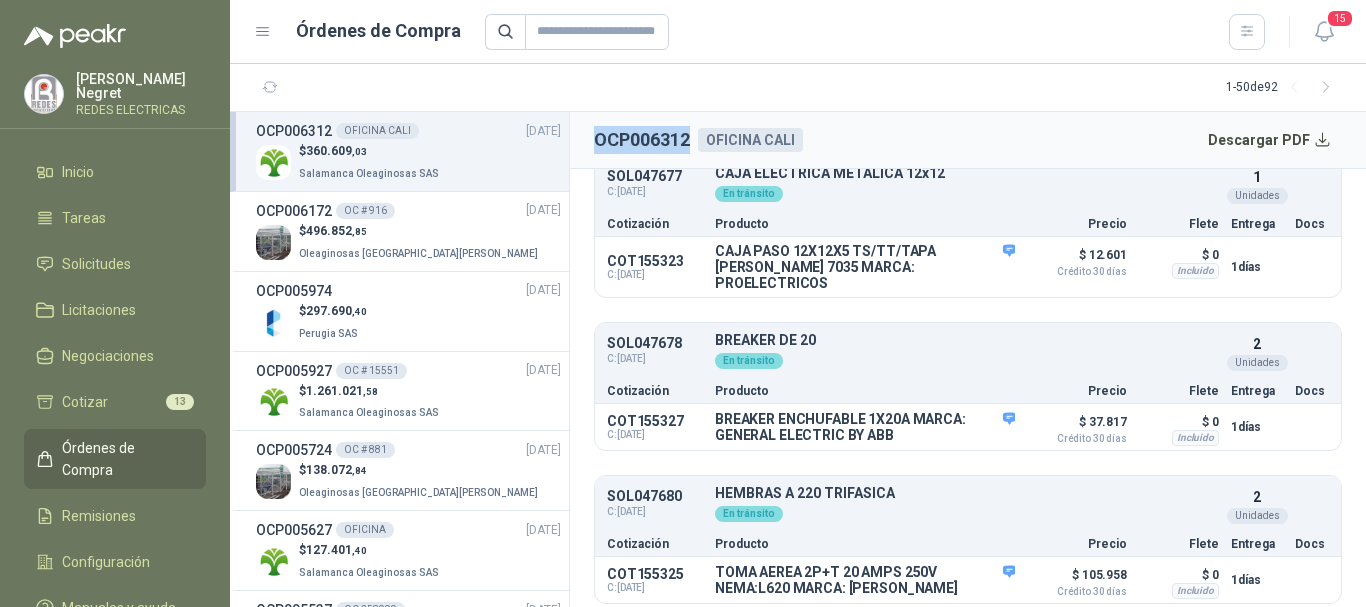 scroll, scrollTop: 1018, scrollLeft: 0, axis: vertical 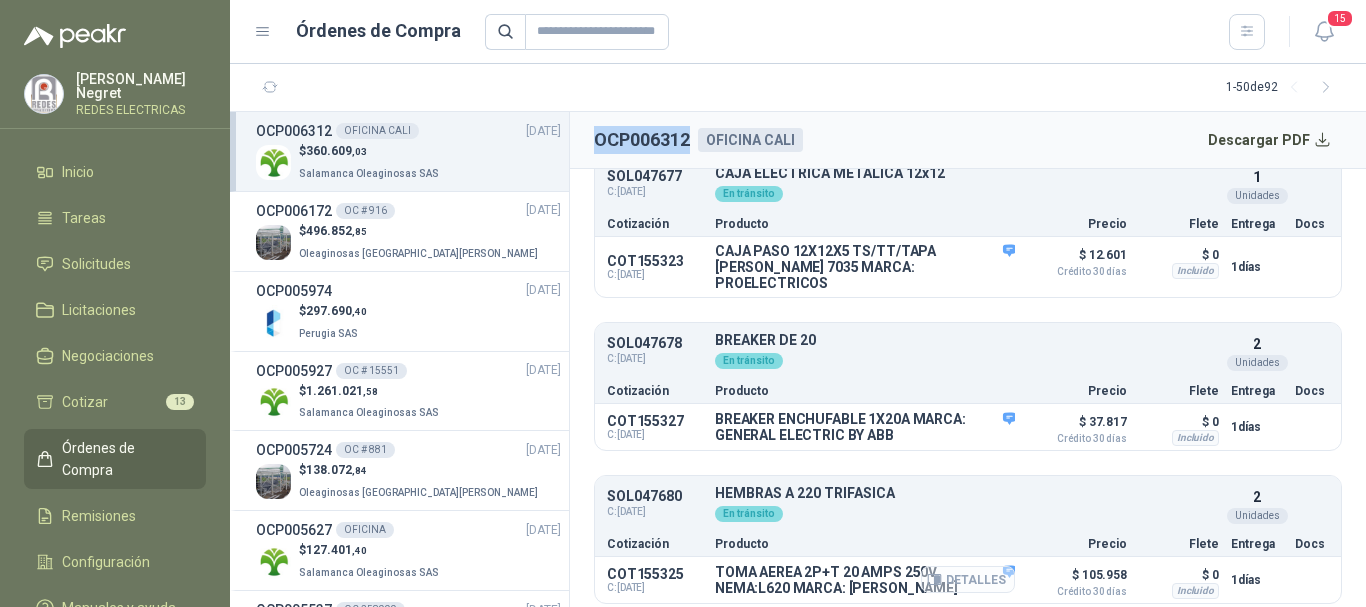 click on "Detalles" at bounding box center [968, 579] 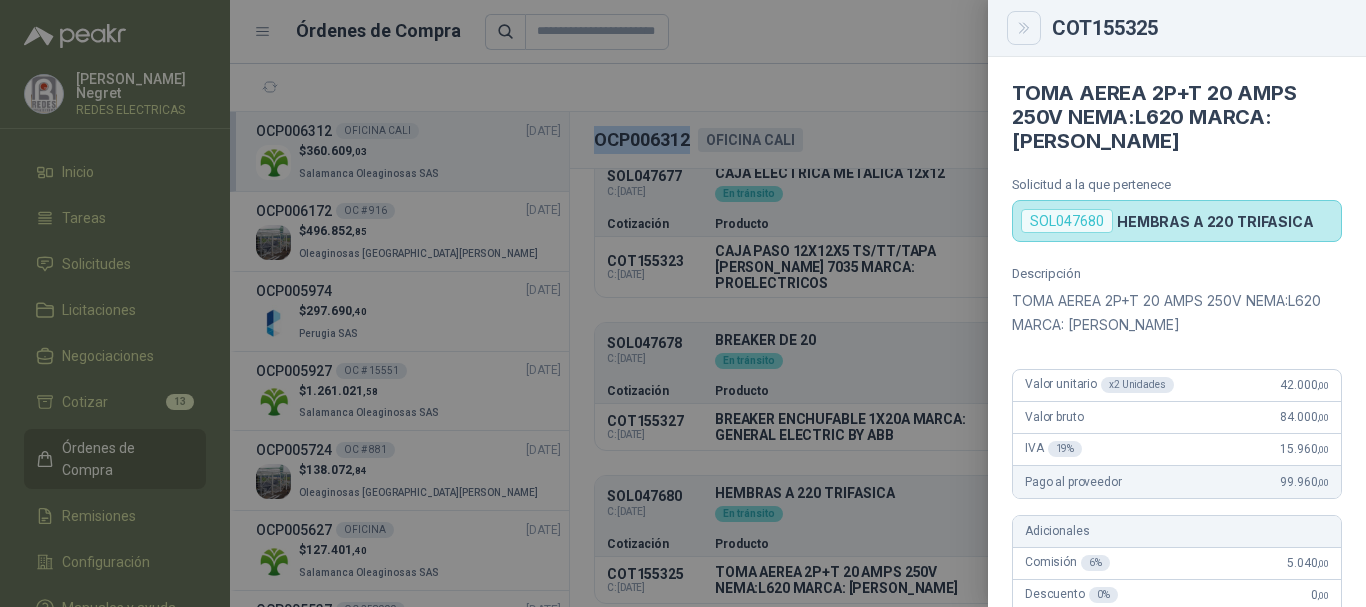 click 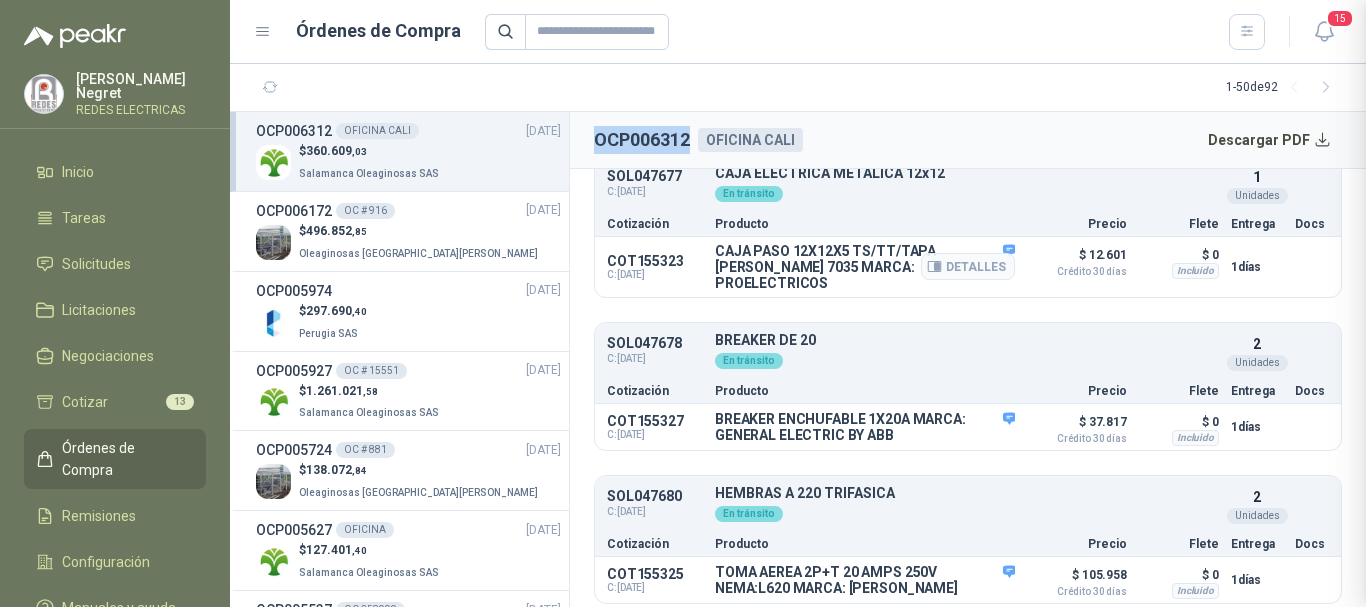 type 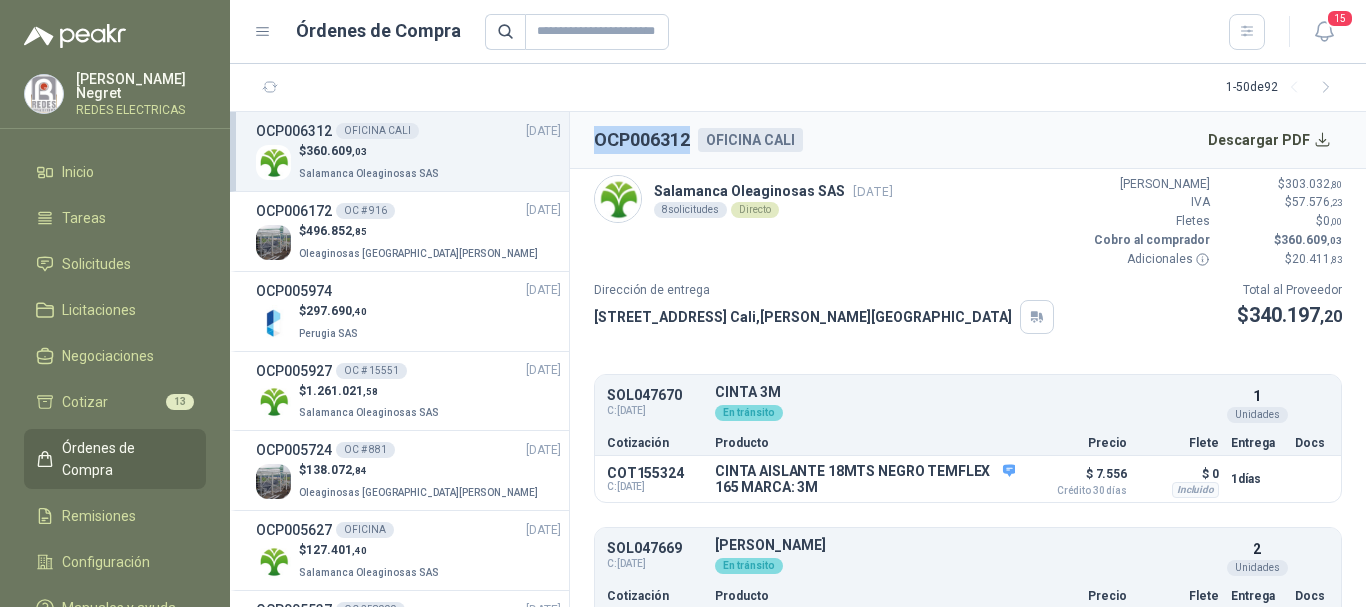 scroll, scrollTop: 0, scrollLeft: 0, axis: both 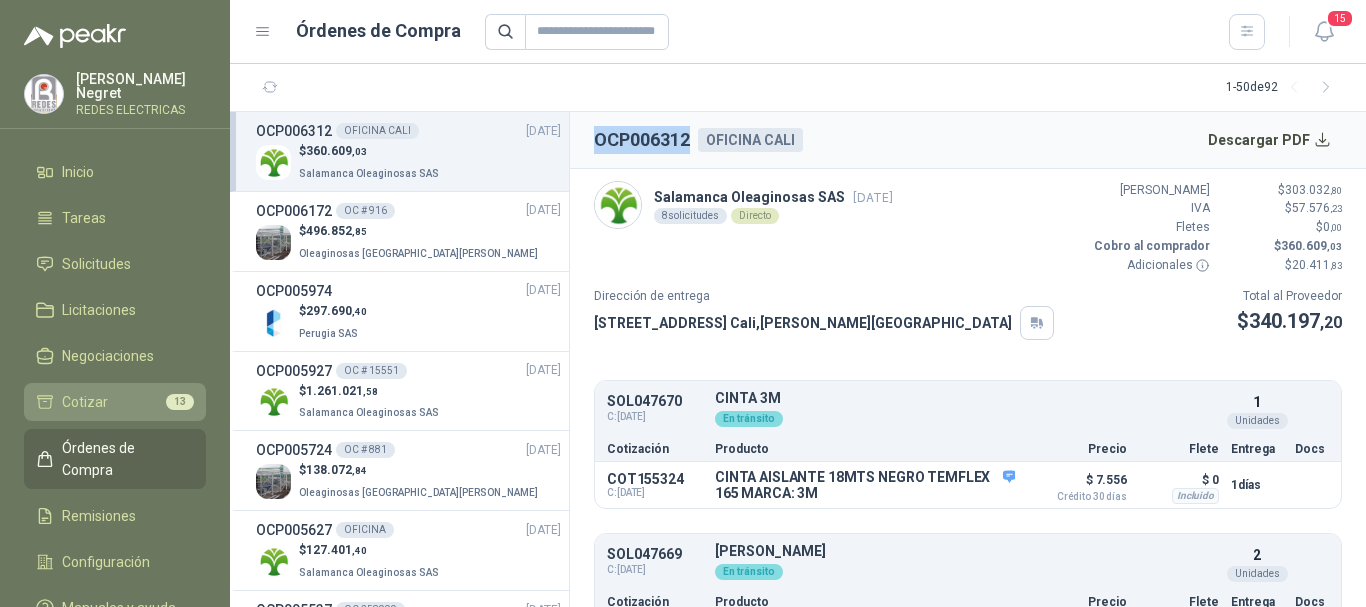 click on "Cotizar 13" at bounding box center (115, 402) 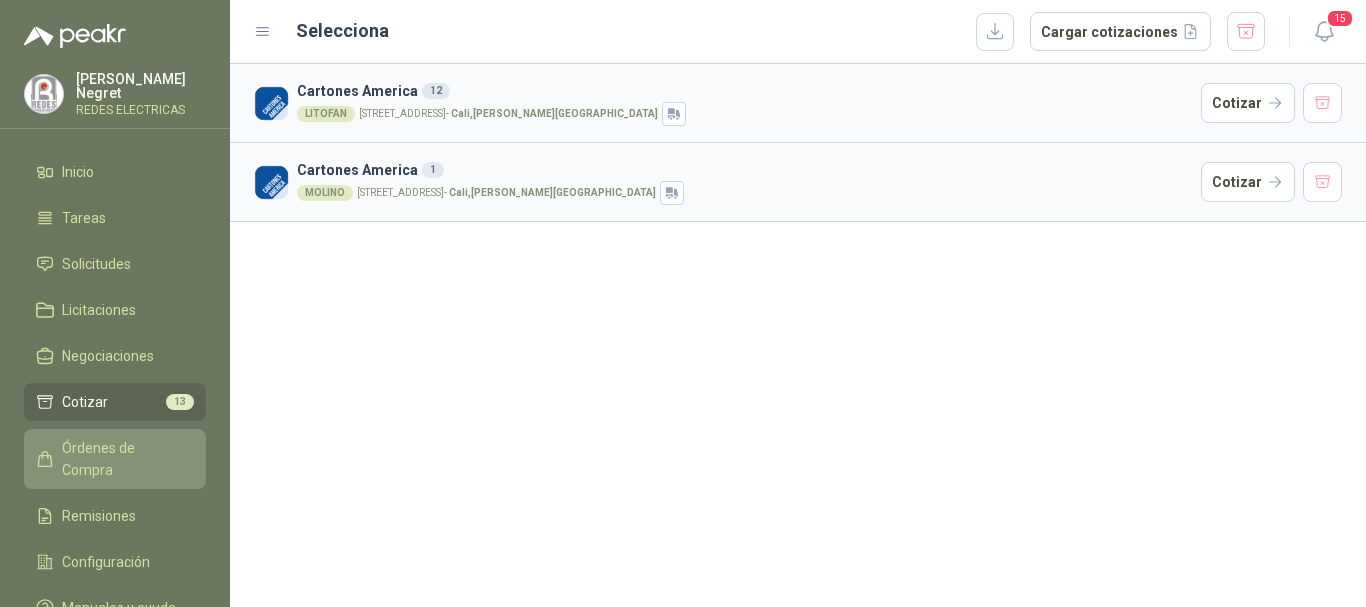 click on "Órdenes de Compra" at bounding box center (124, 459) 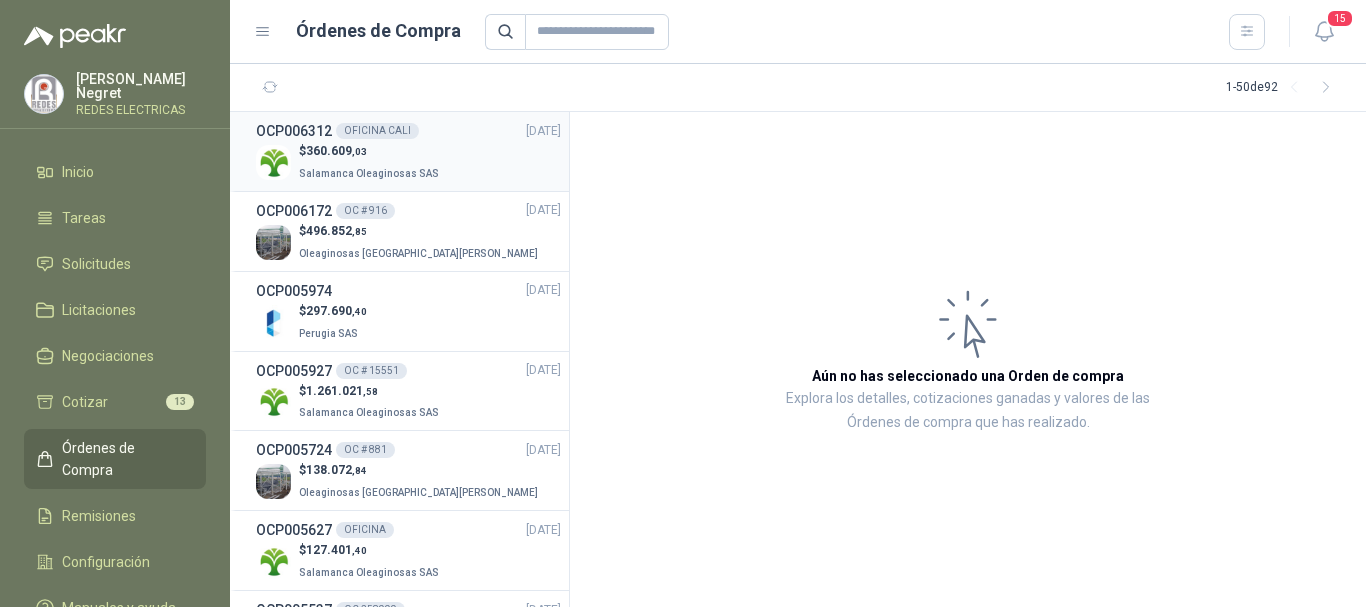 click on "$  360.609 ,03 Salamanca Oleaginosas SAS" at bounding box center [408, 162] 